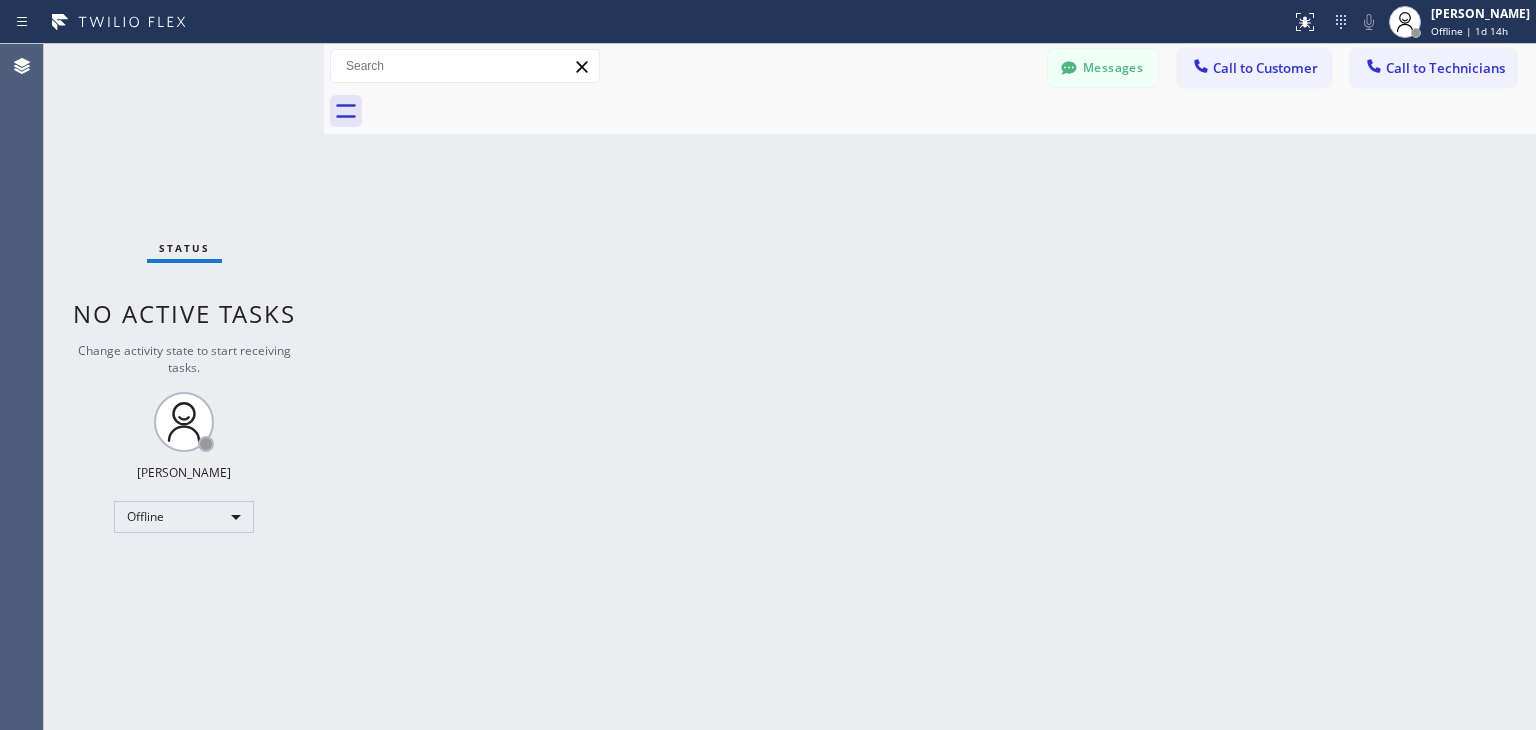 scroll, scrollTop: 0, scrollLeft: 0, axis: both 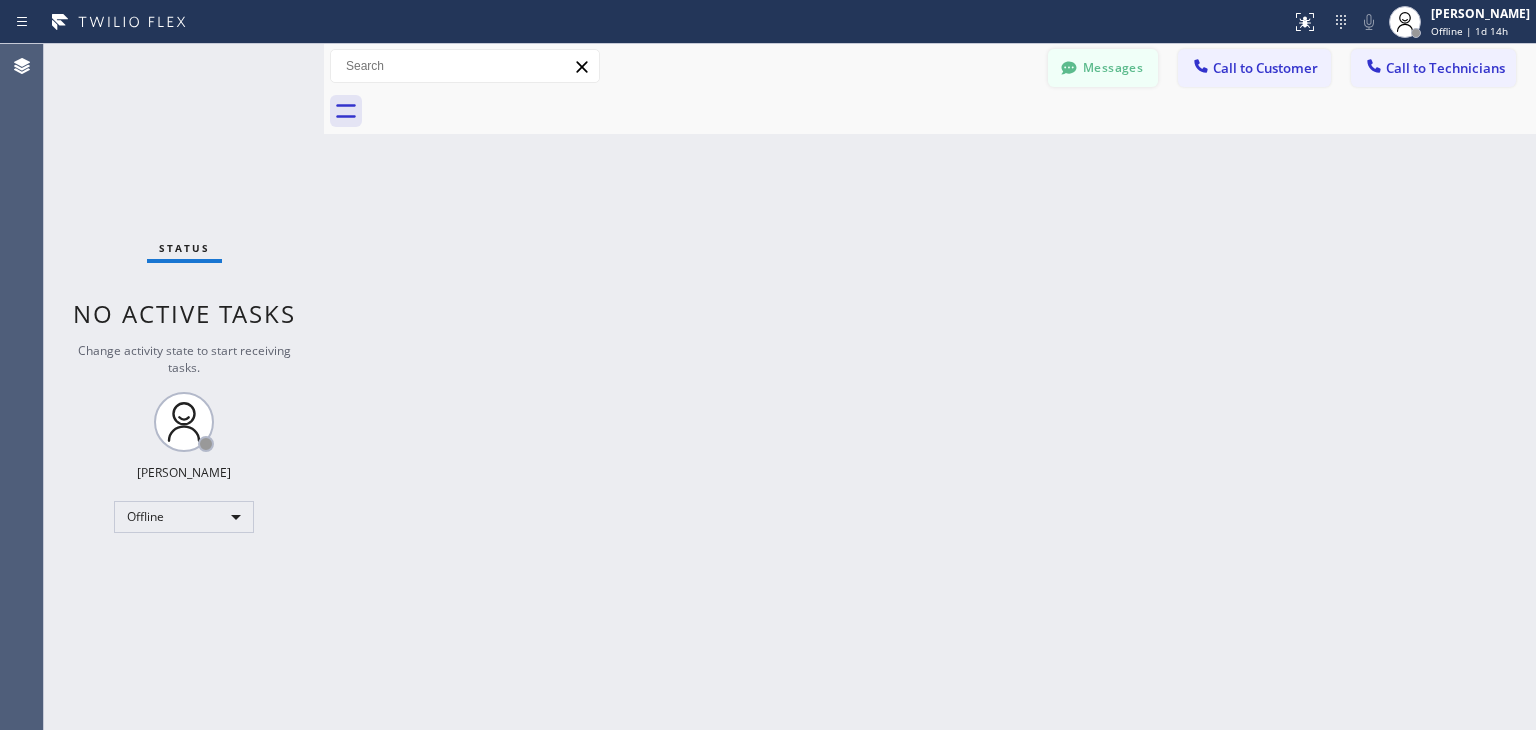 click on "Messages" at bounding box center [1103, 68] 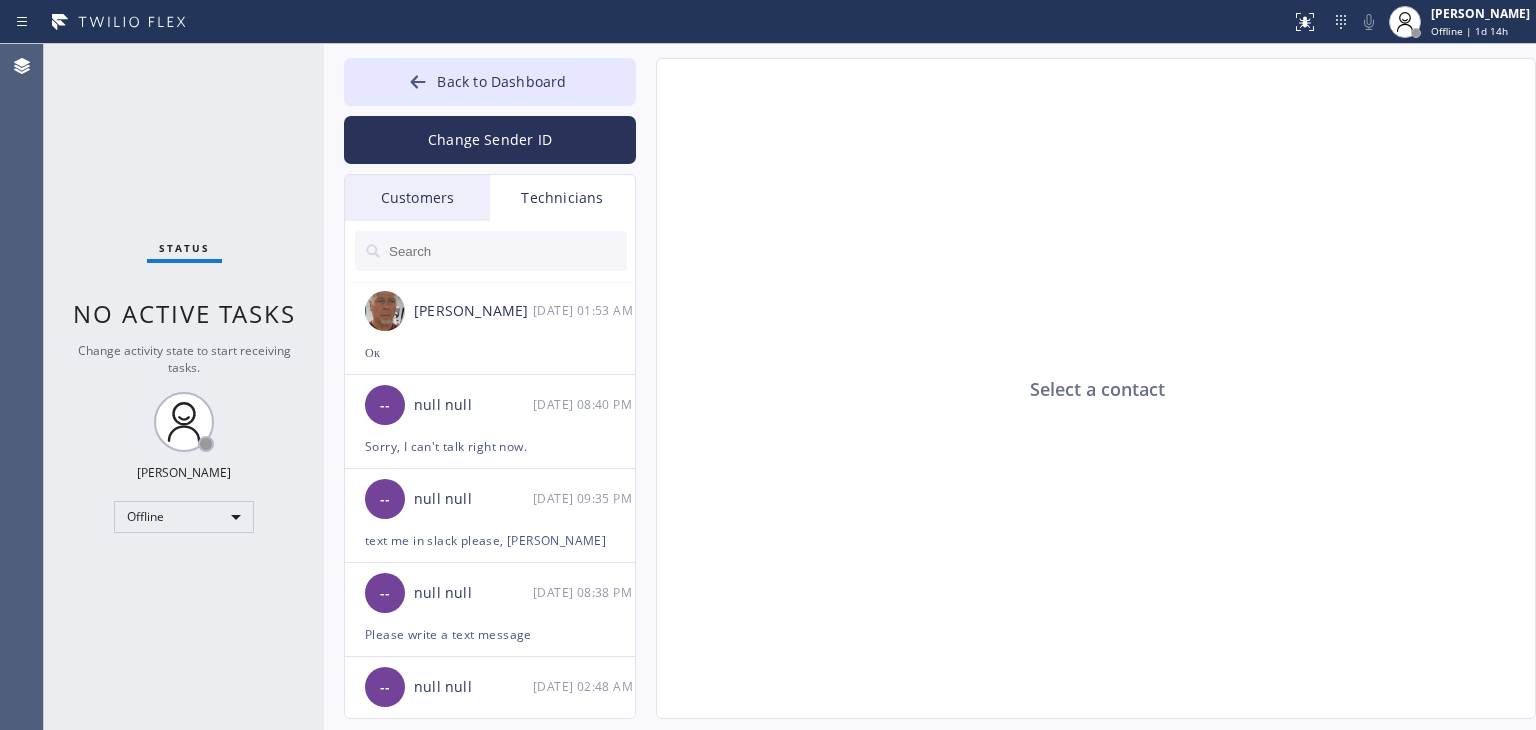 click on "Customers" at bounding box center (417, 198) 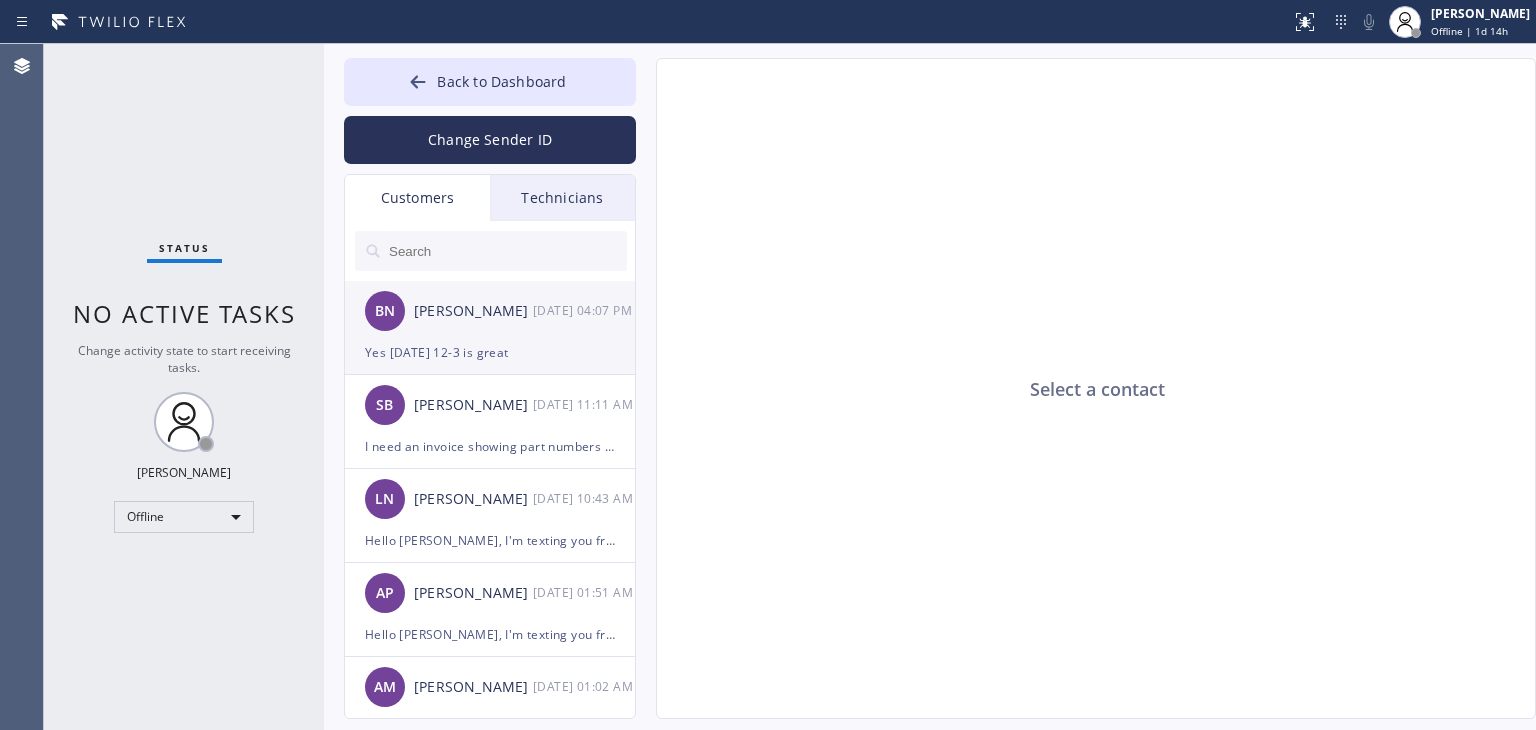 click on "BN [PERSON_NAME] [DATE] 04:07 PM" at bounding box center (491, 311) 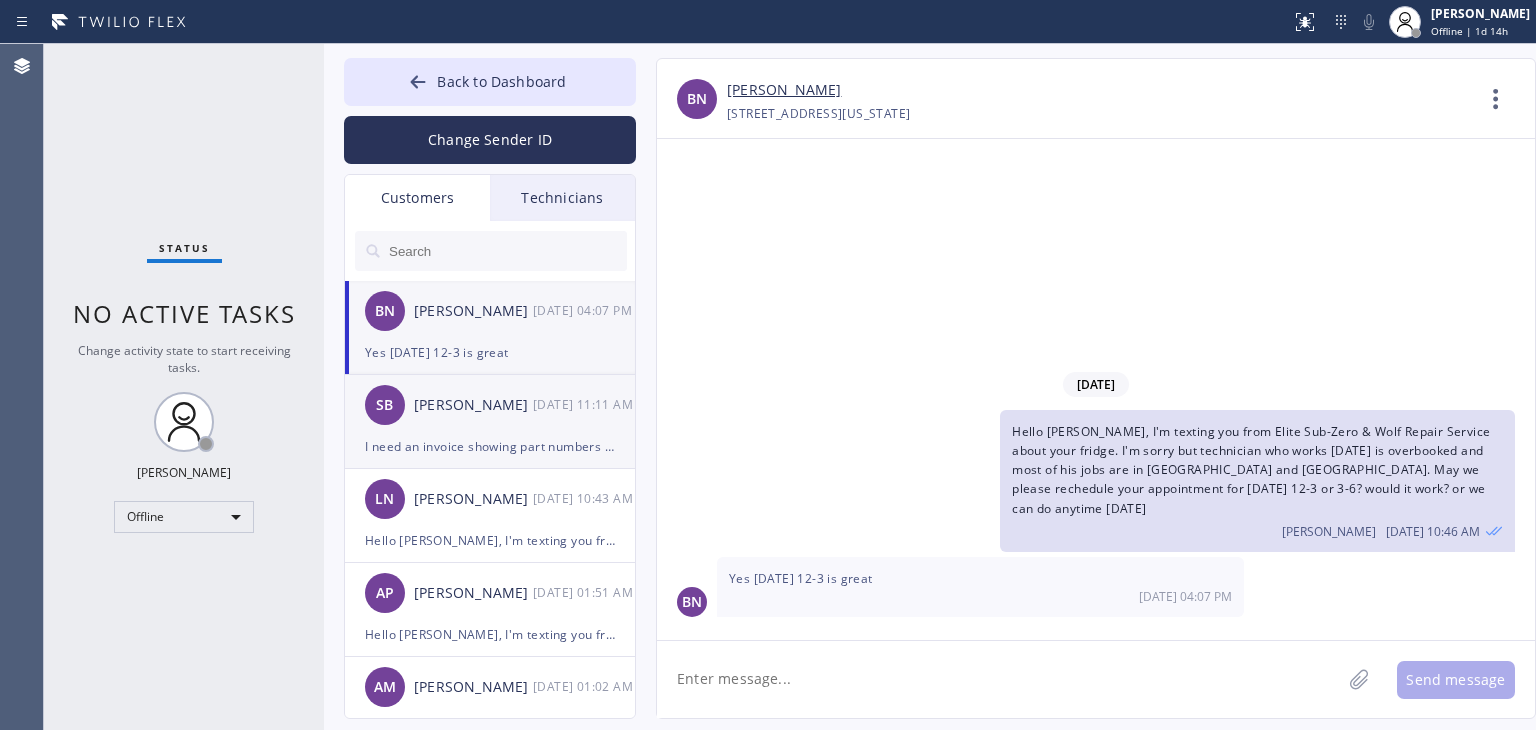 click on "SB [PERSON_NAME] [DATE] 11:11 AM" at bounding box center [491, 405] 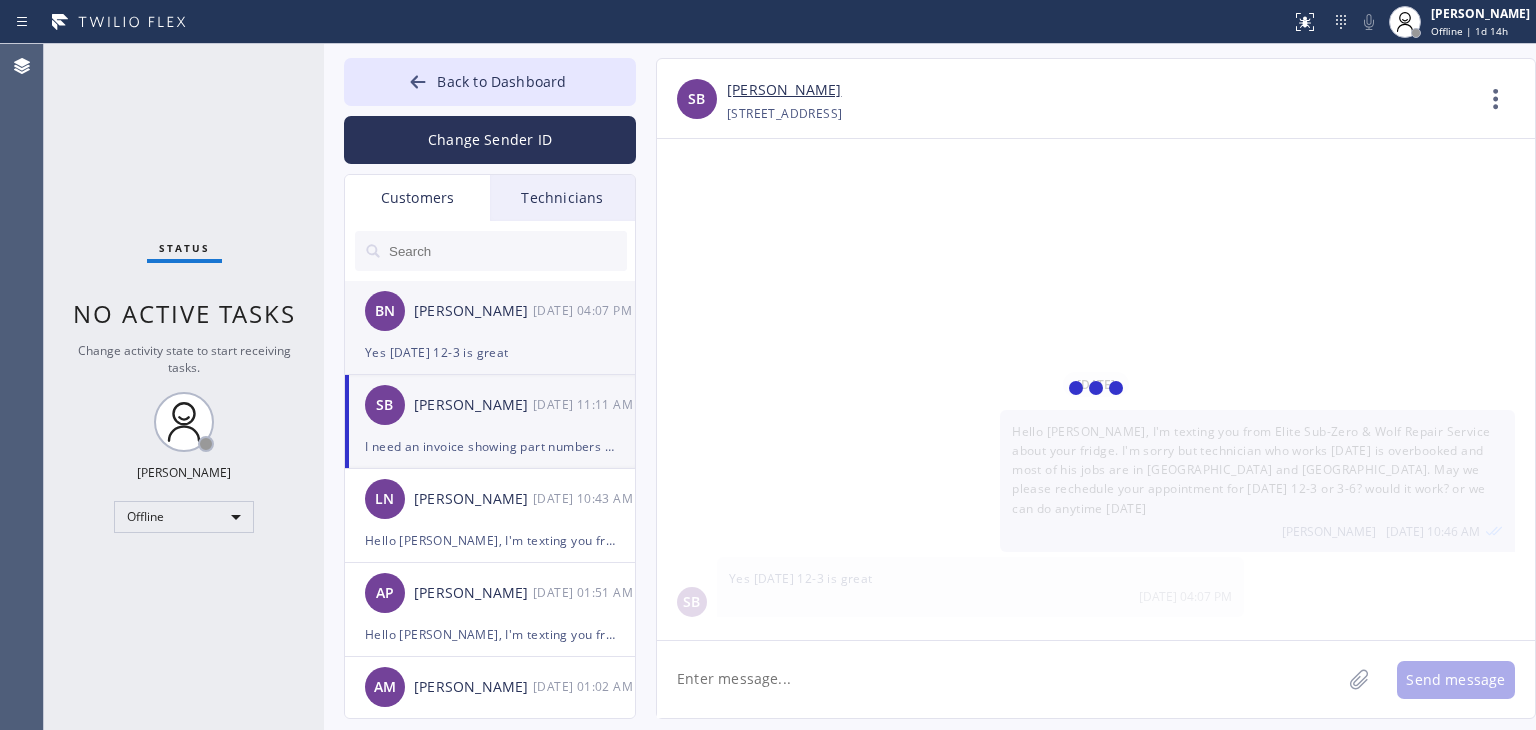 scroll, scrollTop: 1036, scrollLeft: 0, axis: vertical 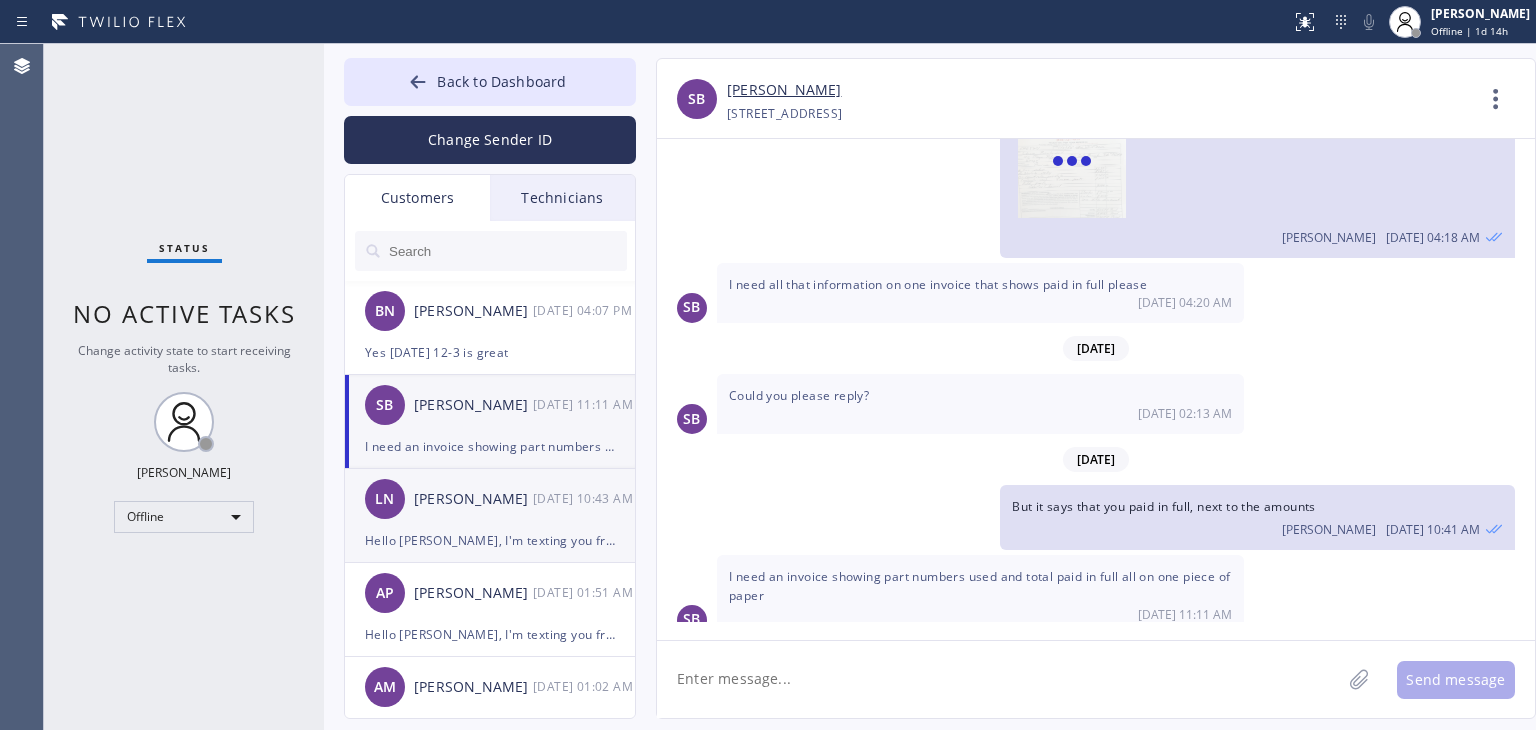 click on "LN [PERSON_NAME] [DATE] 10:43 AM" at bounding box center [491, 499] 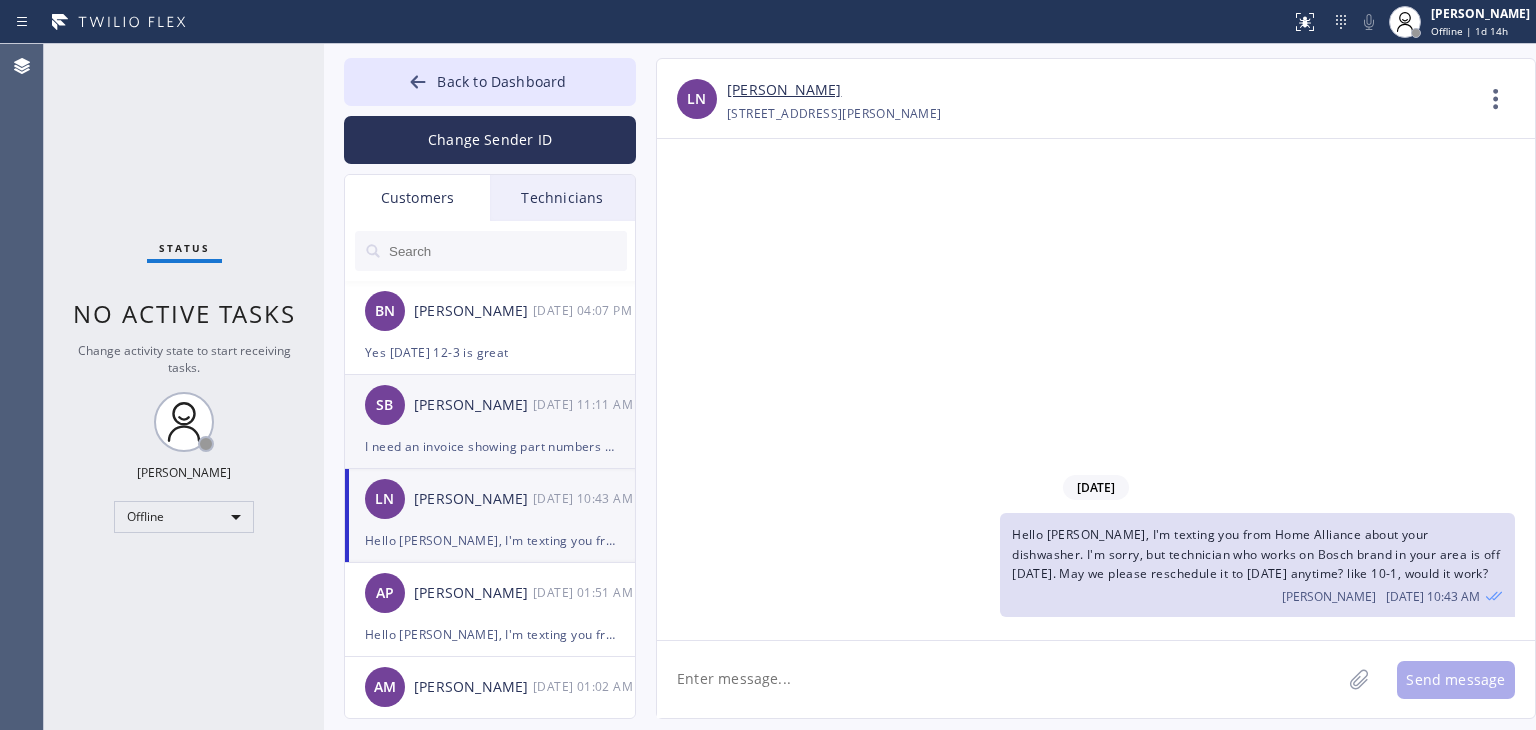 scroll, scrollTop: 0, scrollLeft: 0, axis: both 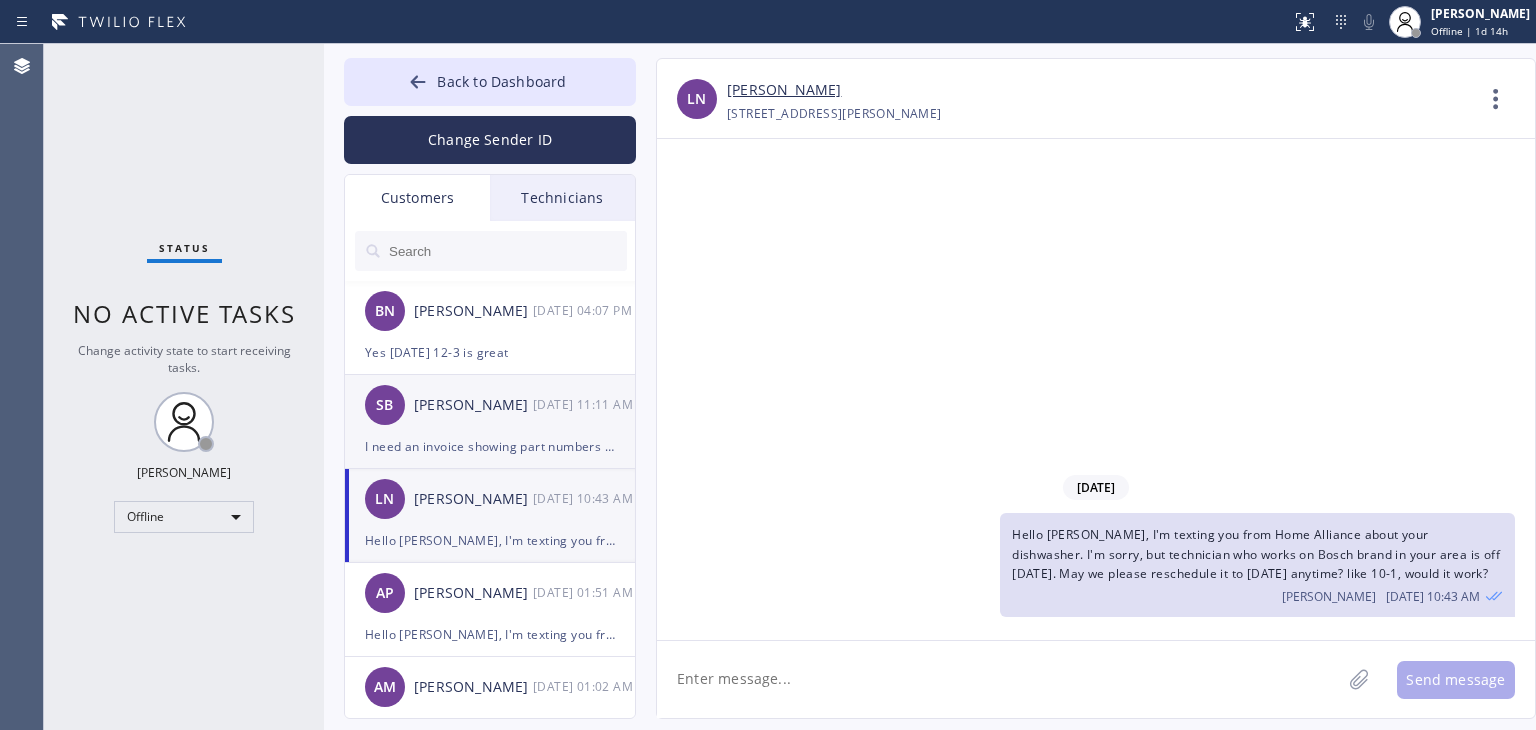 click on "I need an invoice showing part numbers used and total paid in full all on one piece of paper" at bounding box center (490, 446) 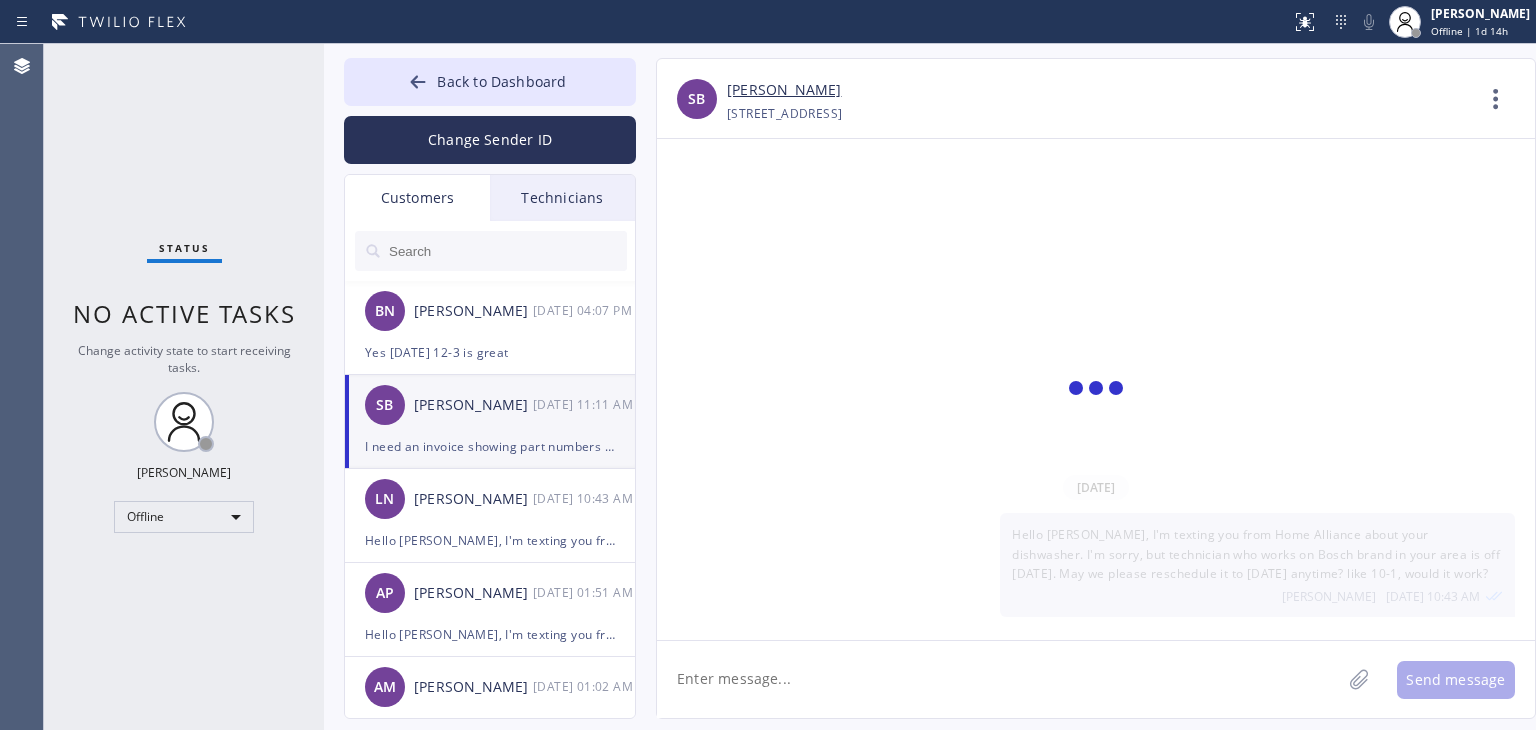 scroll, scrollTop: 1036, scrollLeft: 0, axis: vertical 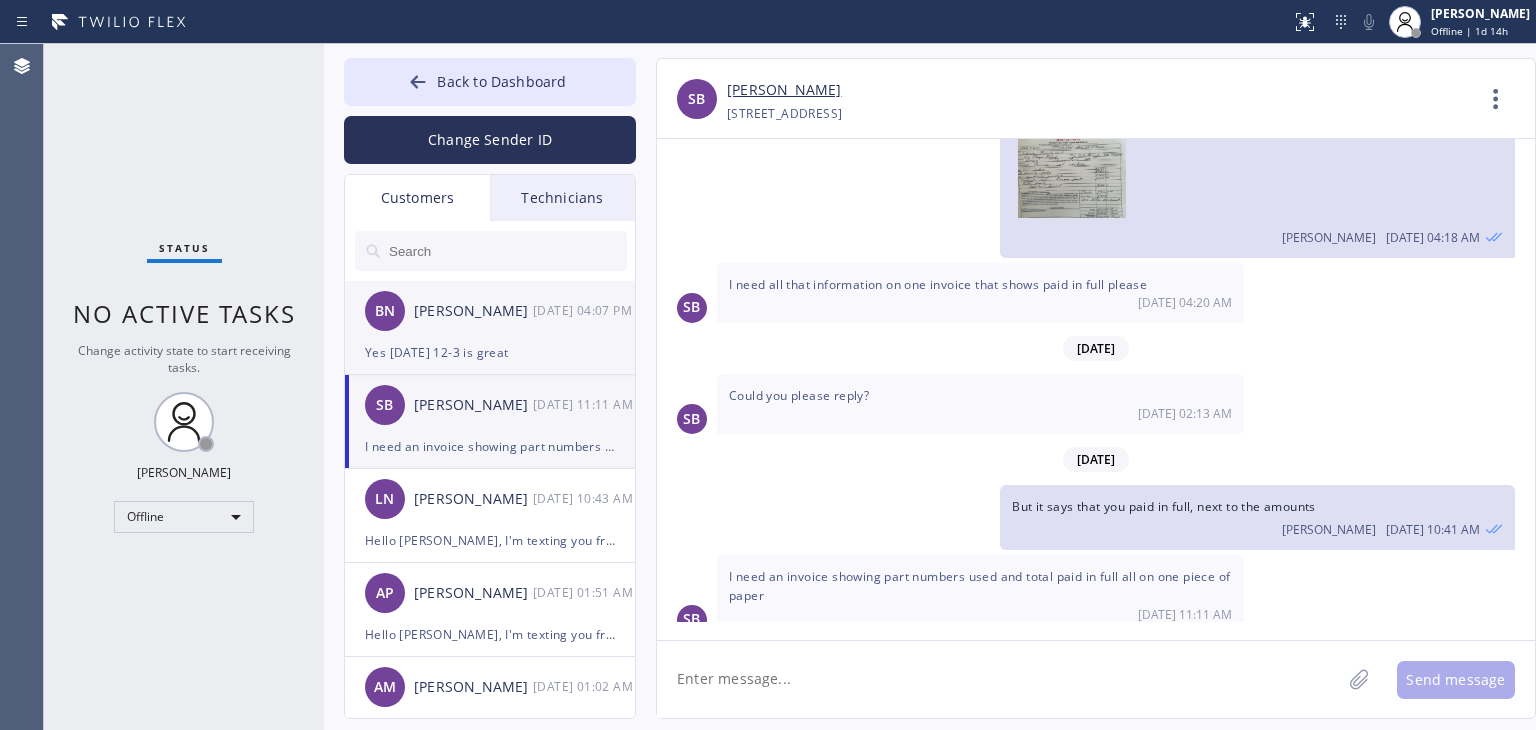 click on "[PERSON_NAME]" at bounding box center (473, 311) 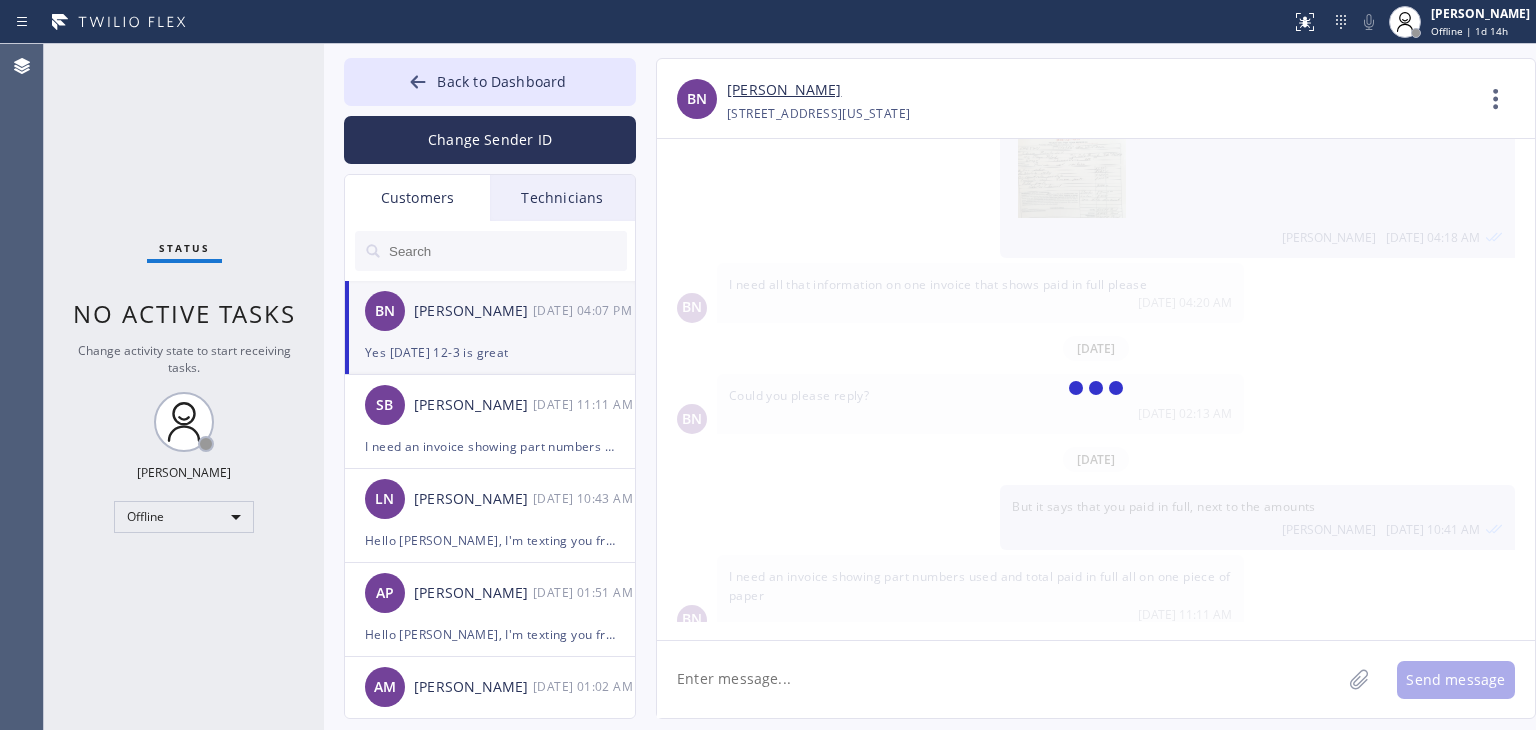 scroll, scrollTop: 0, scrollLeft: 0, axis: both 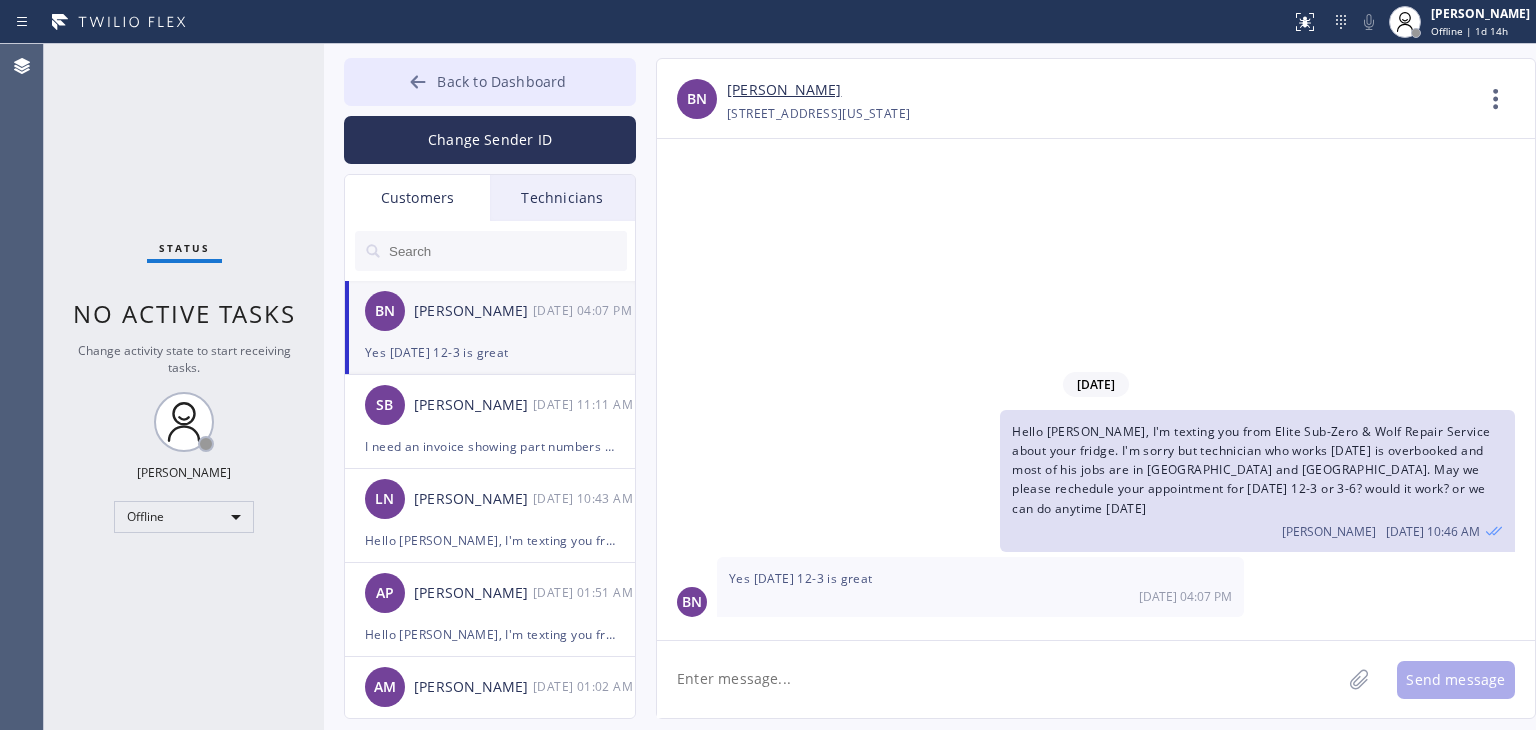 click on "Back to Dashboard" at bounding box center [490, 82] 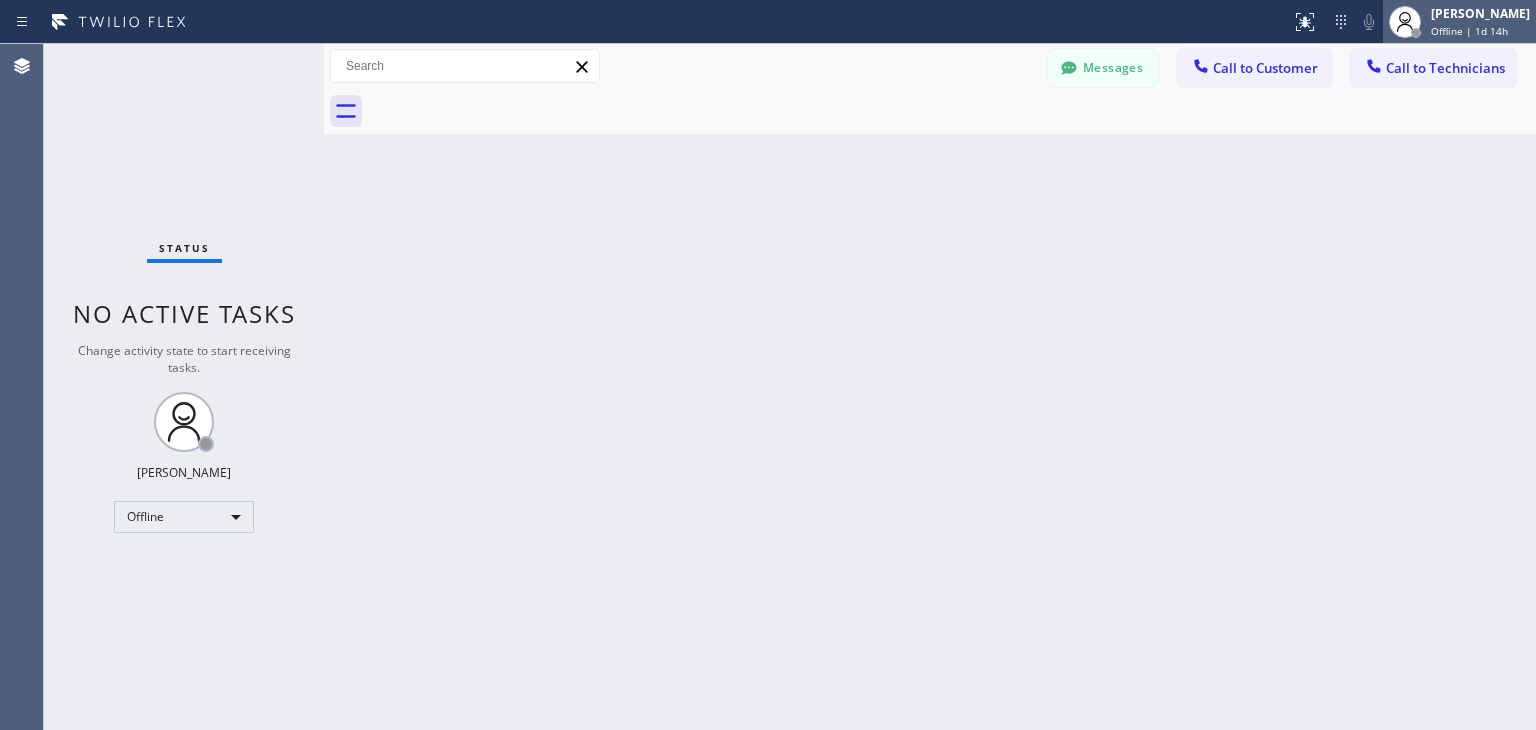 click at bounding box center (1405, 22) 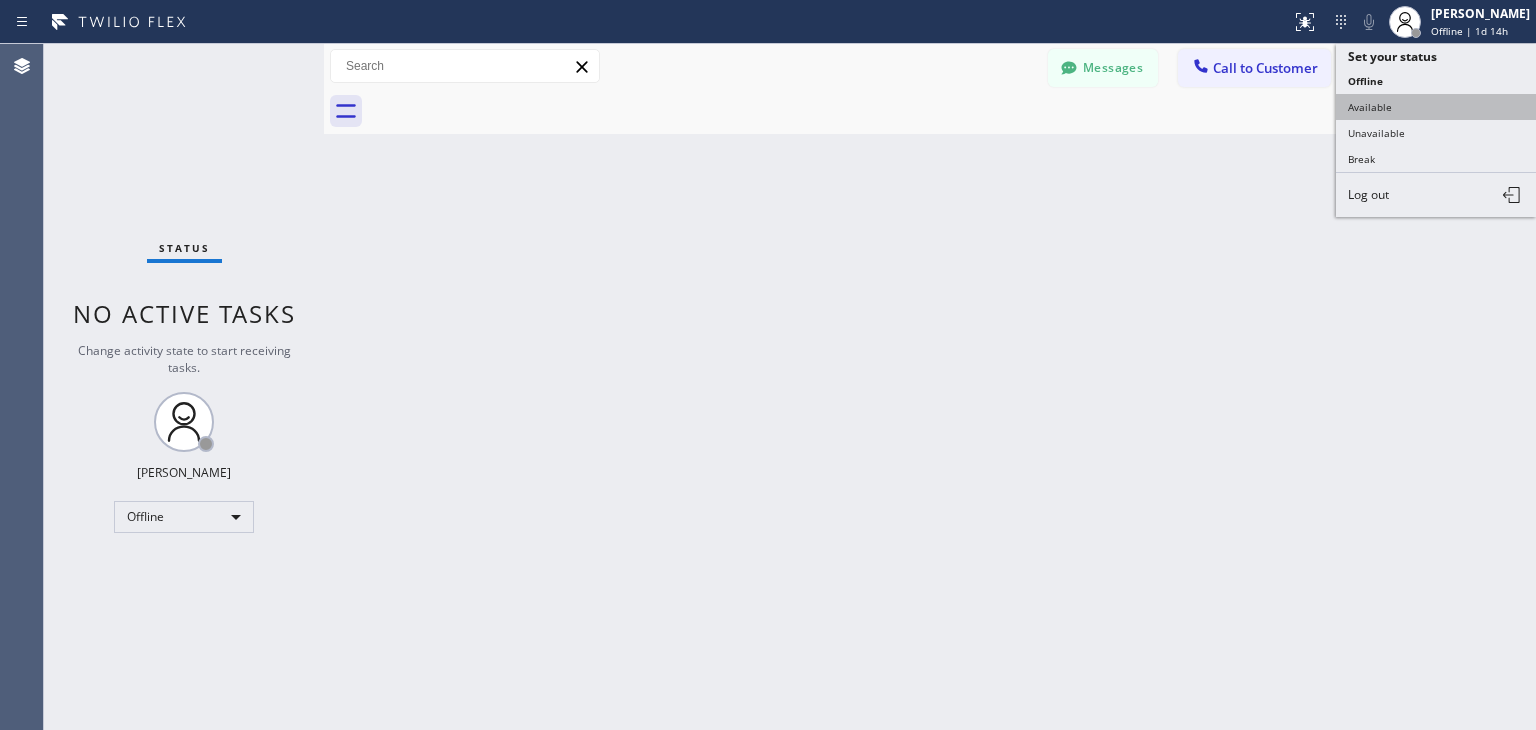 click on "Available" at bounding box center (1436, 107) 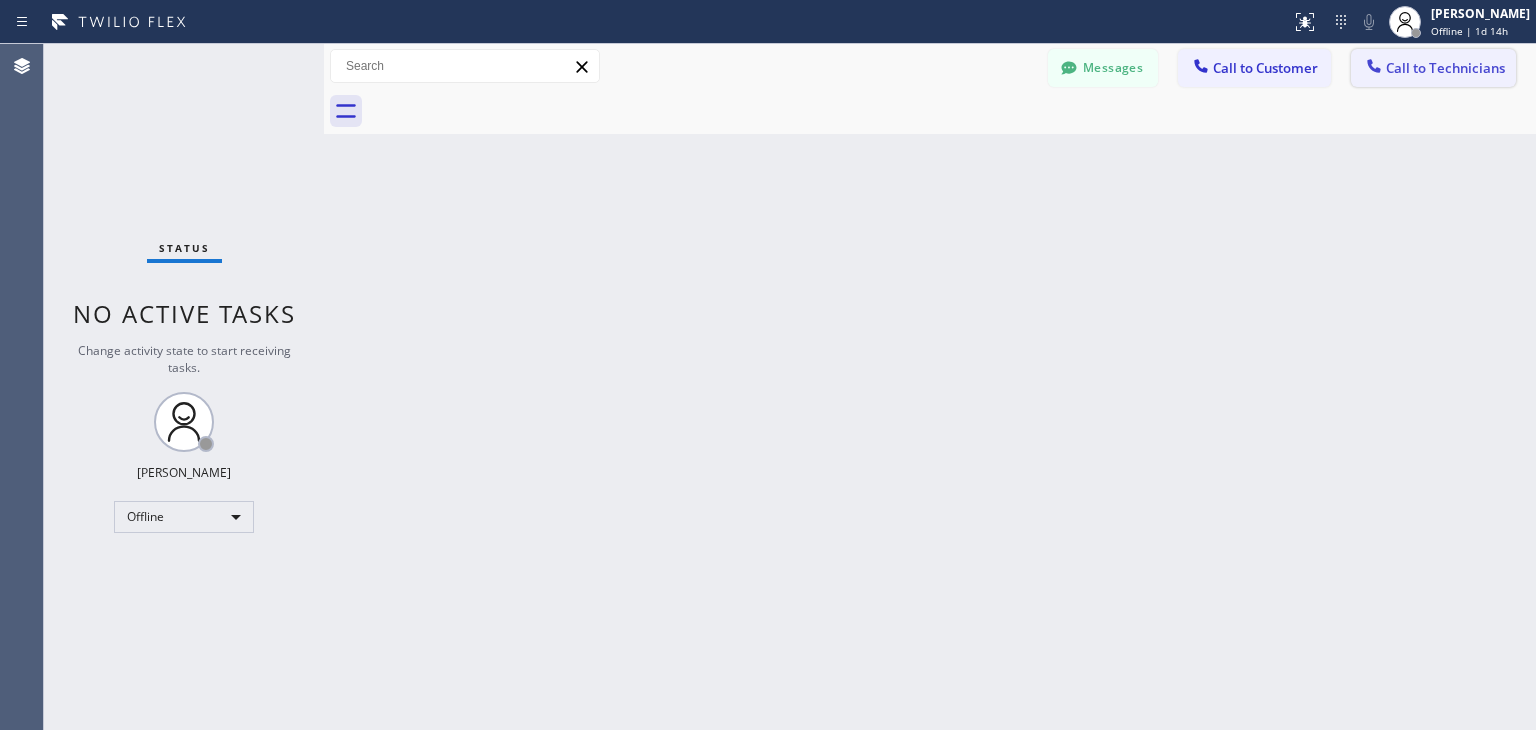 click on "Call to Technicians" at bounding box center [1433, 68] 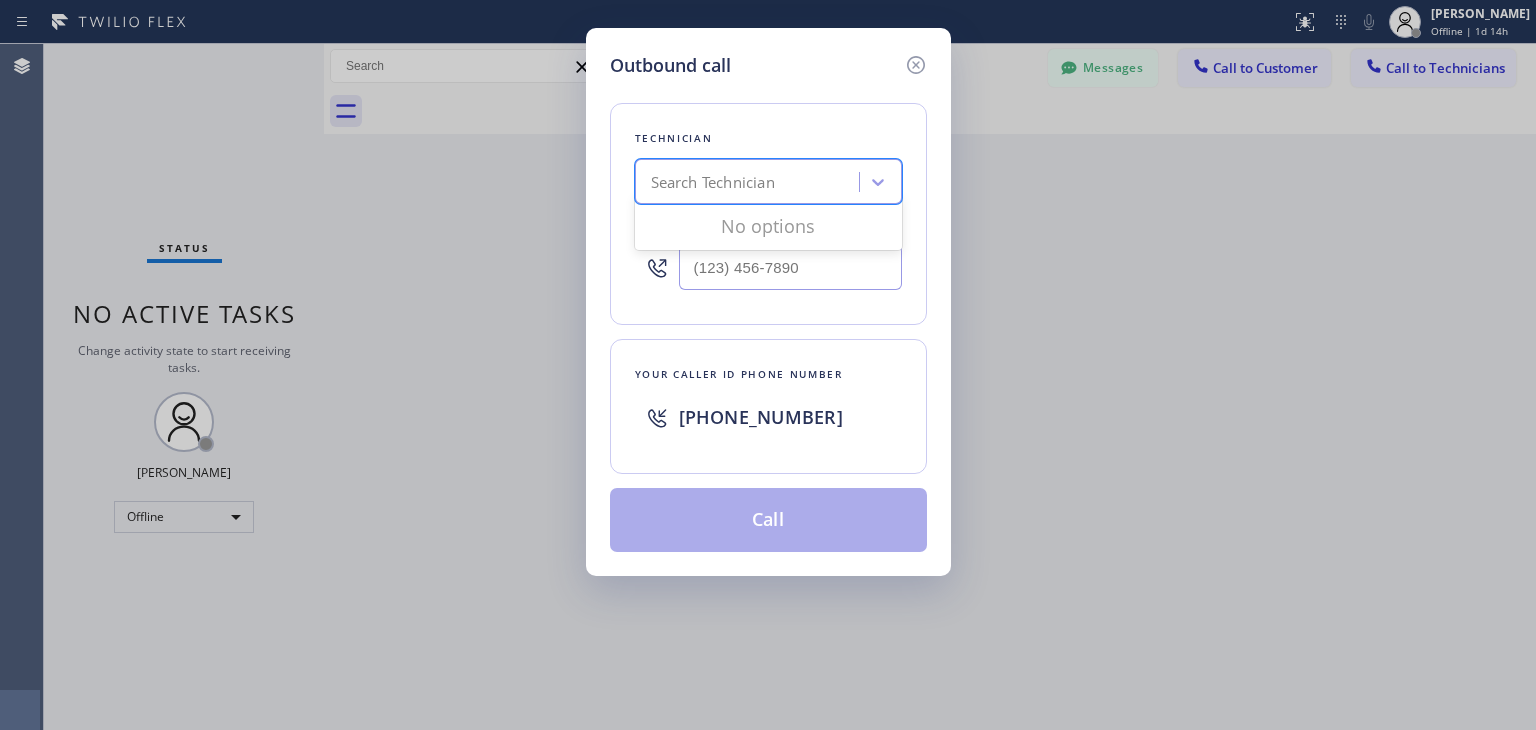 click on "Search Technician" at bounding box center [750, 182] 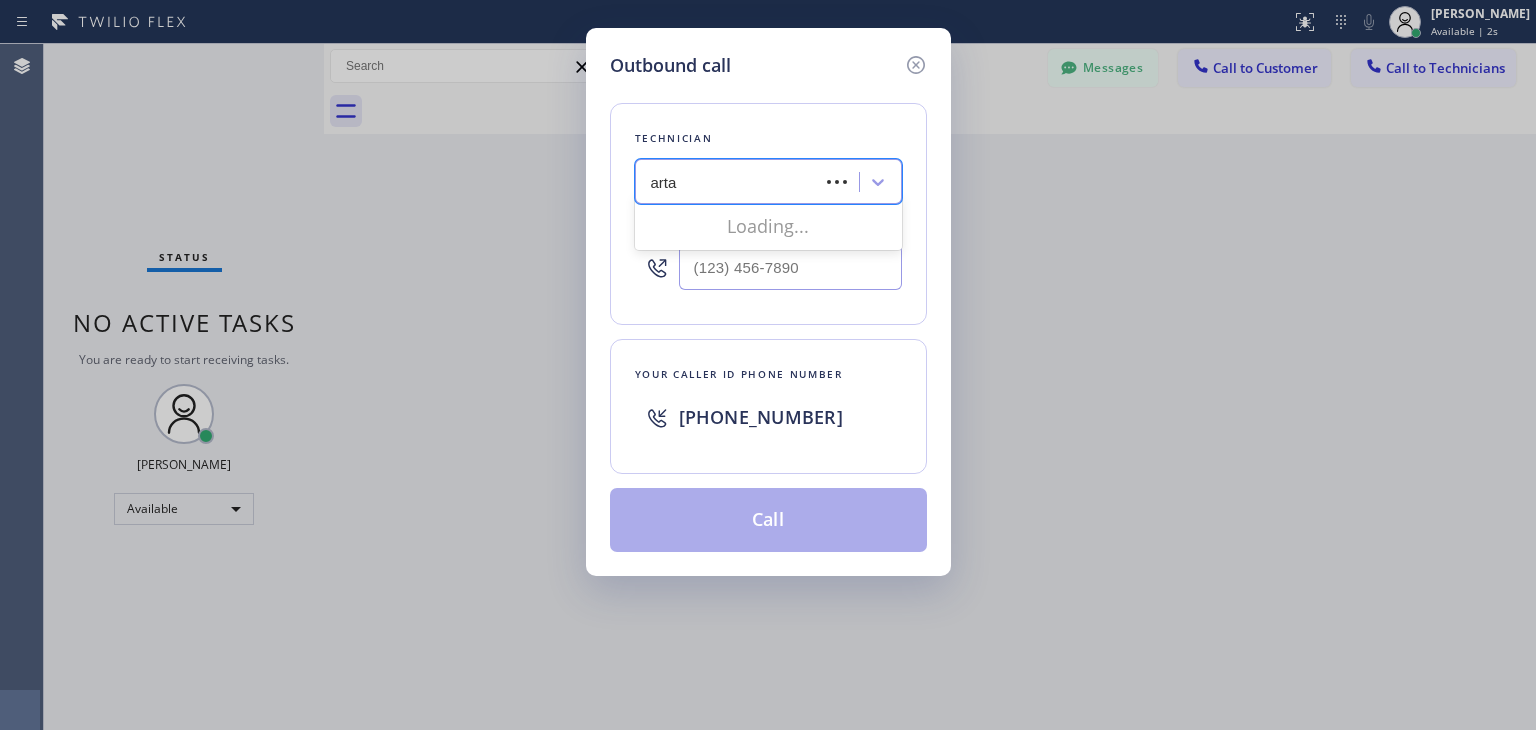 type on "artak" 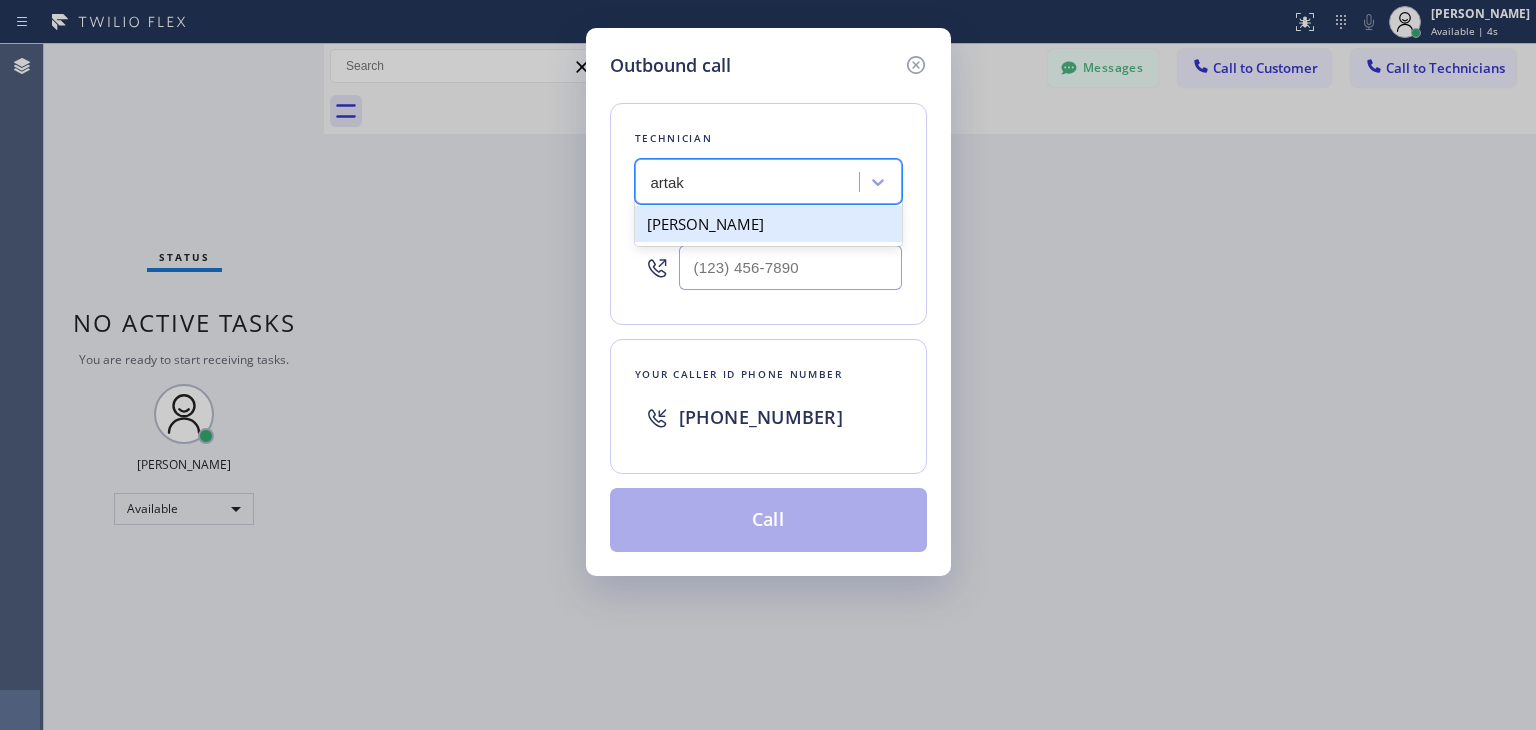 click on "[PERSON_NAME]" at bounding box center [768, 224] 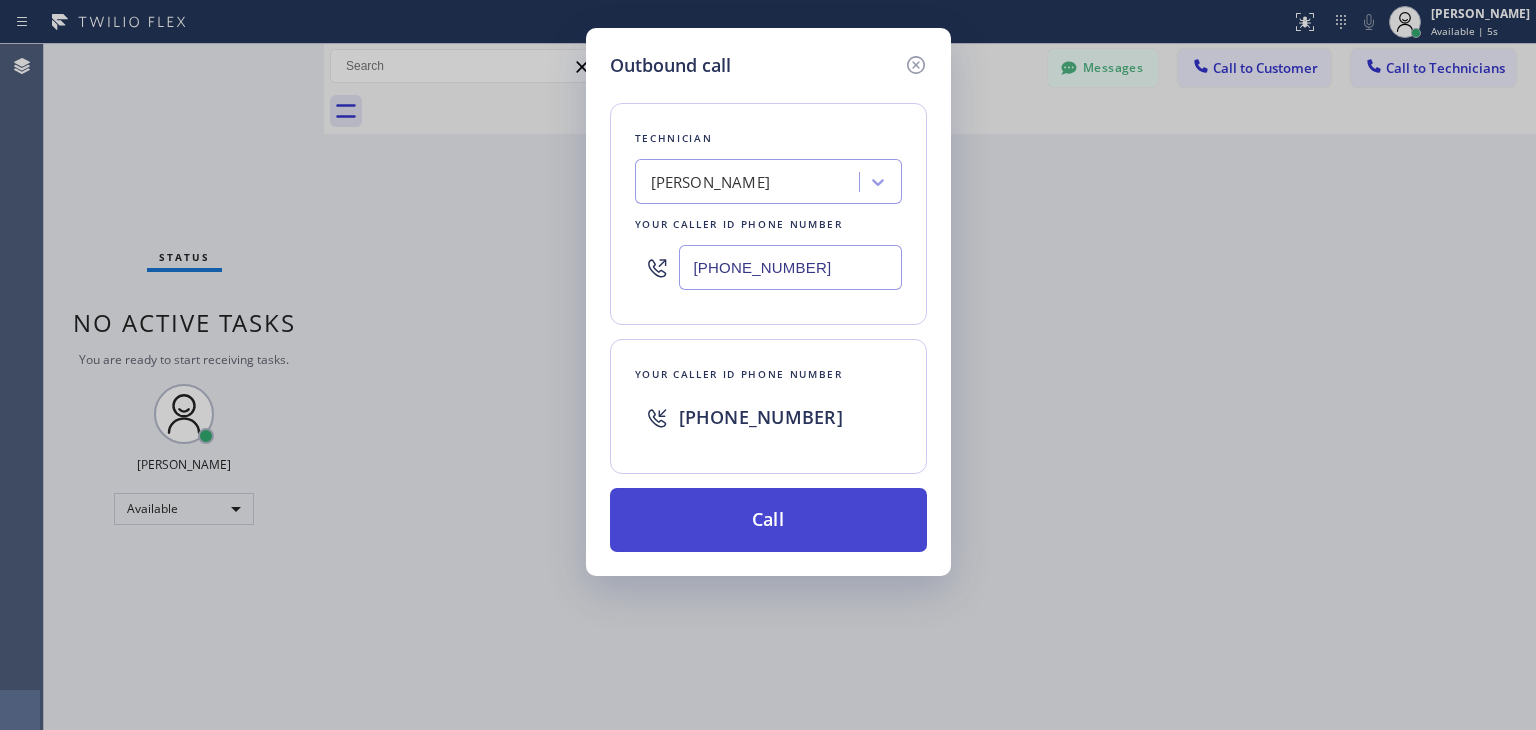click on "Call" at bounding box center [768, 520] 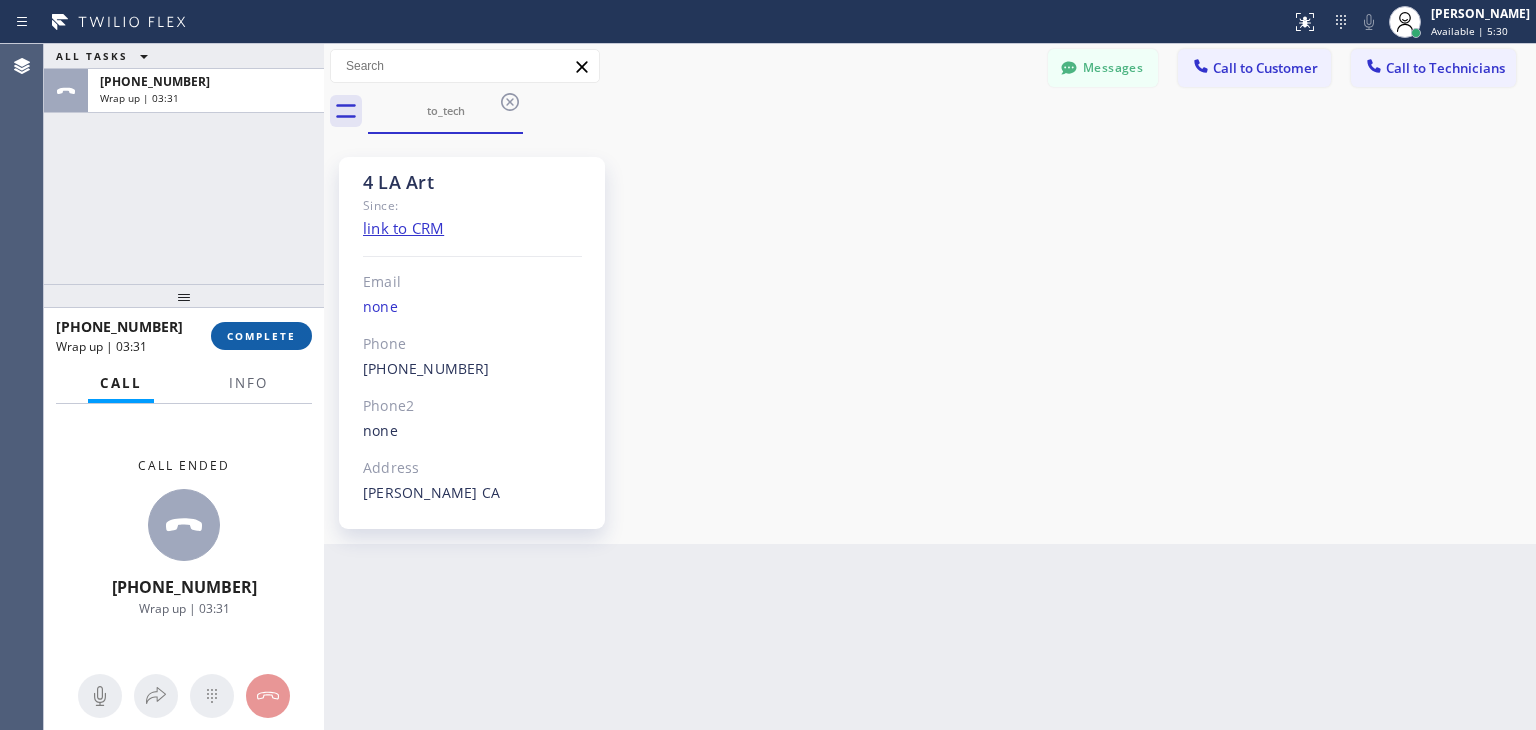click on "COMPLETE" at bounding box center (261, 336) 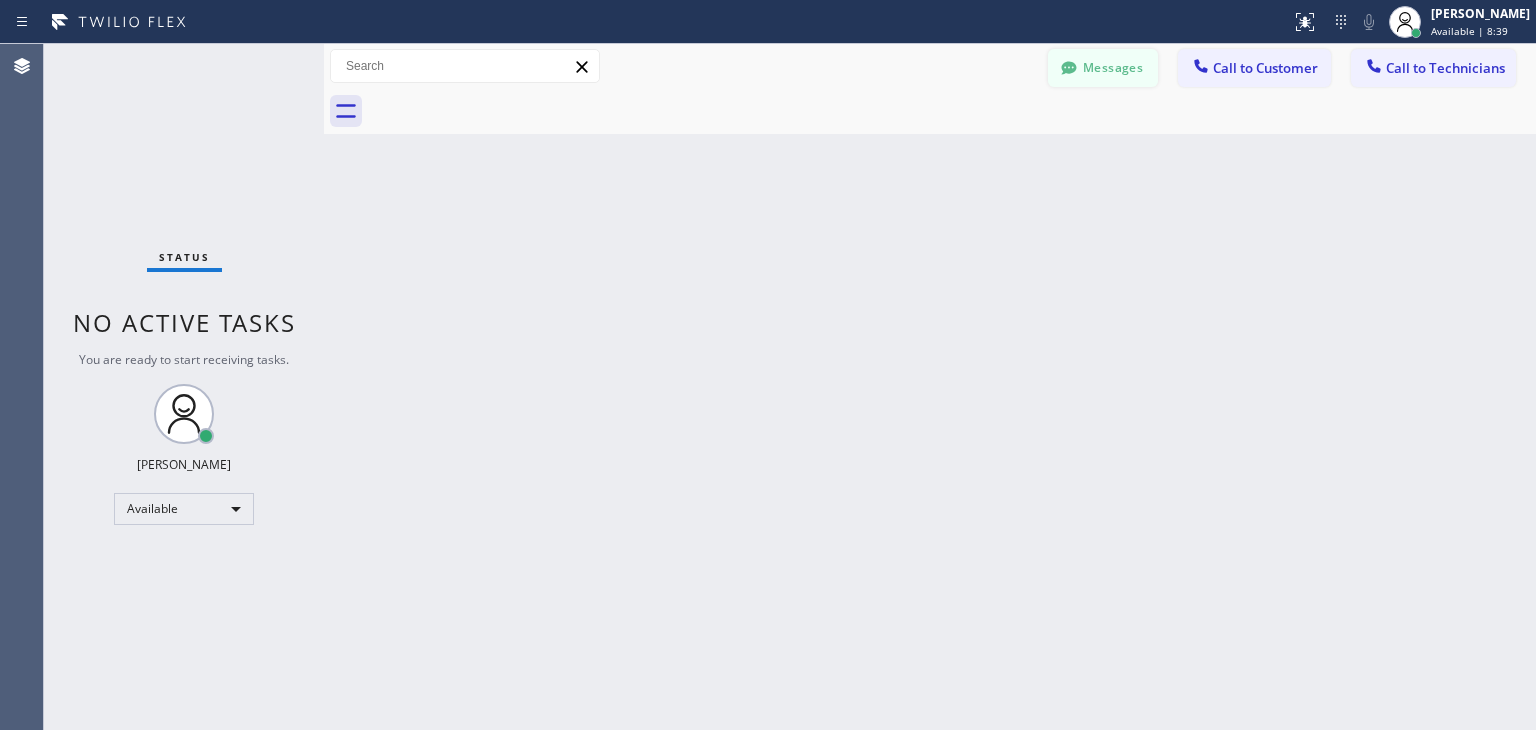 click on "Messages" at bounding box center (1103, 68) 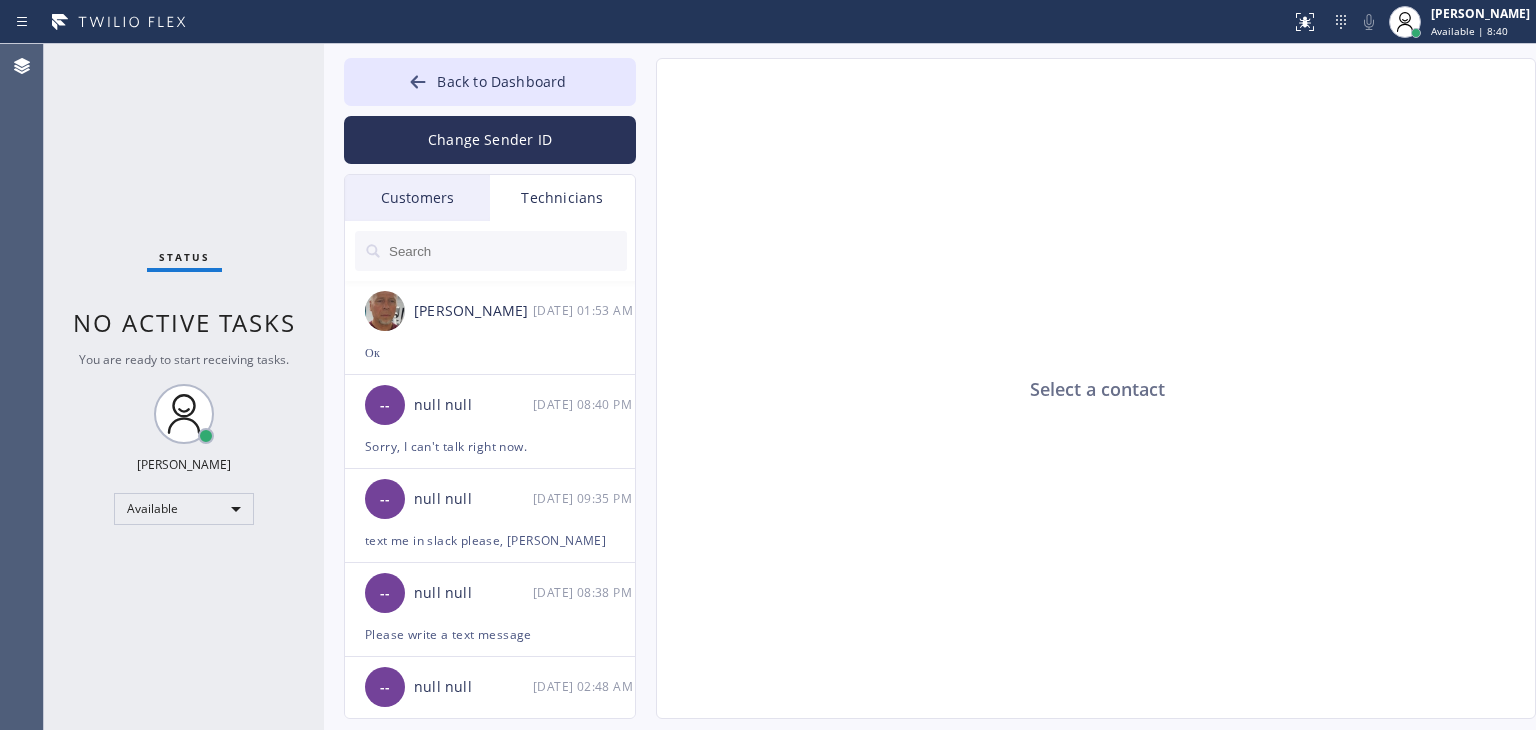 click on "Customers" at bounding box center [417, 198] 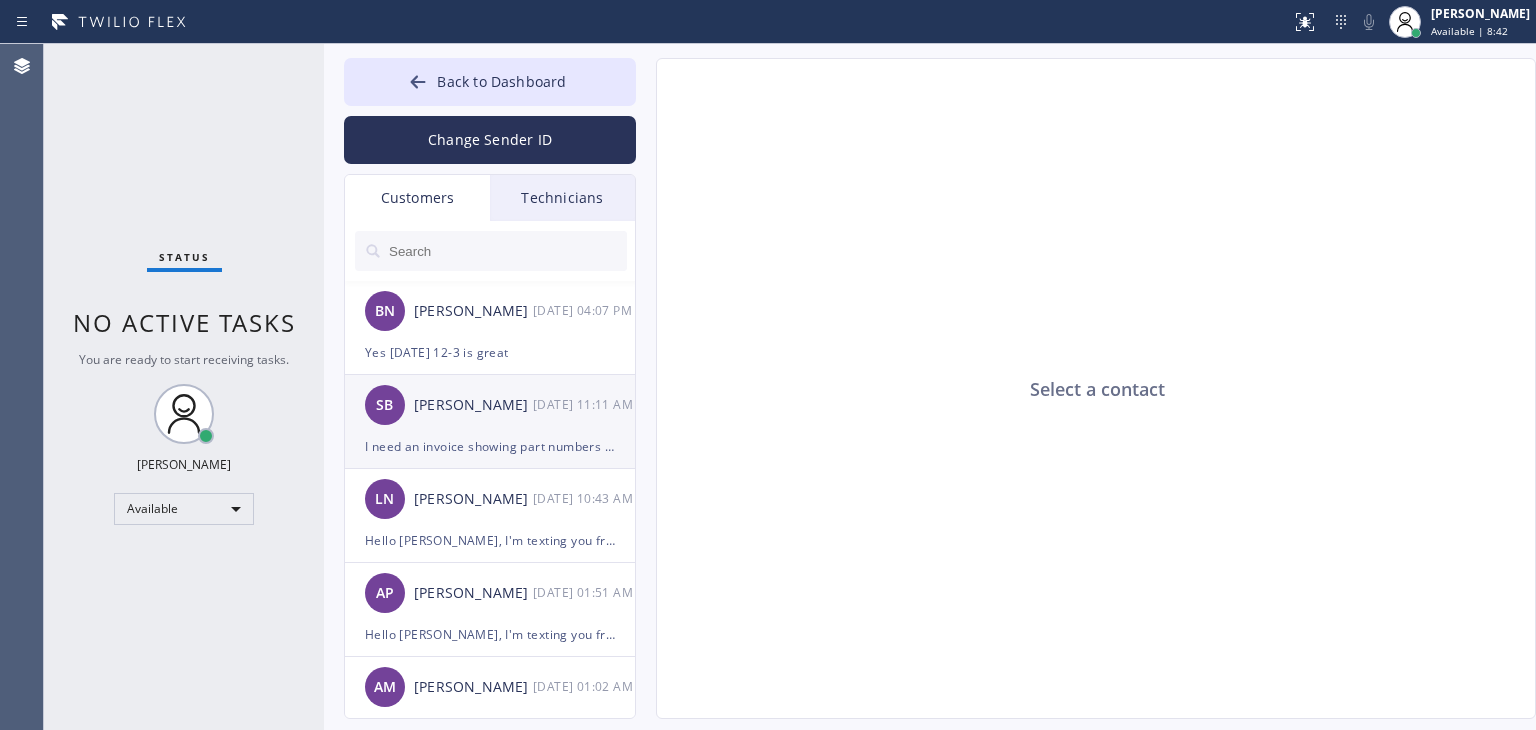 click on "SB [PERSON_NAME] [DATE] 11:11 AM" at bounding box center (491, 405) 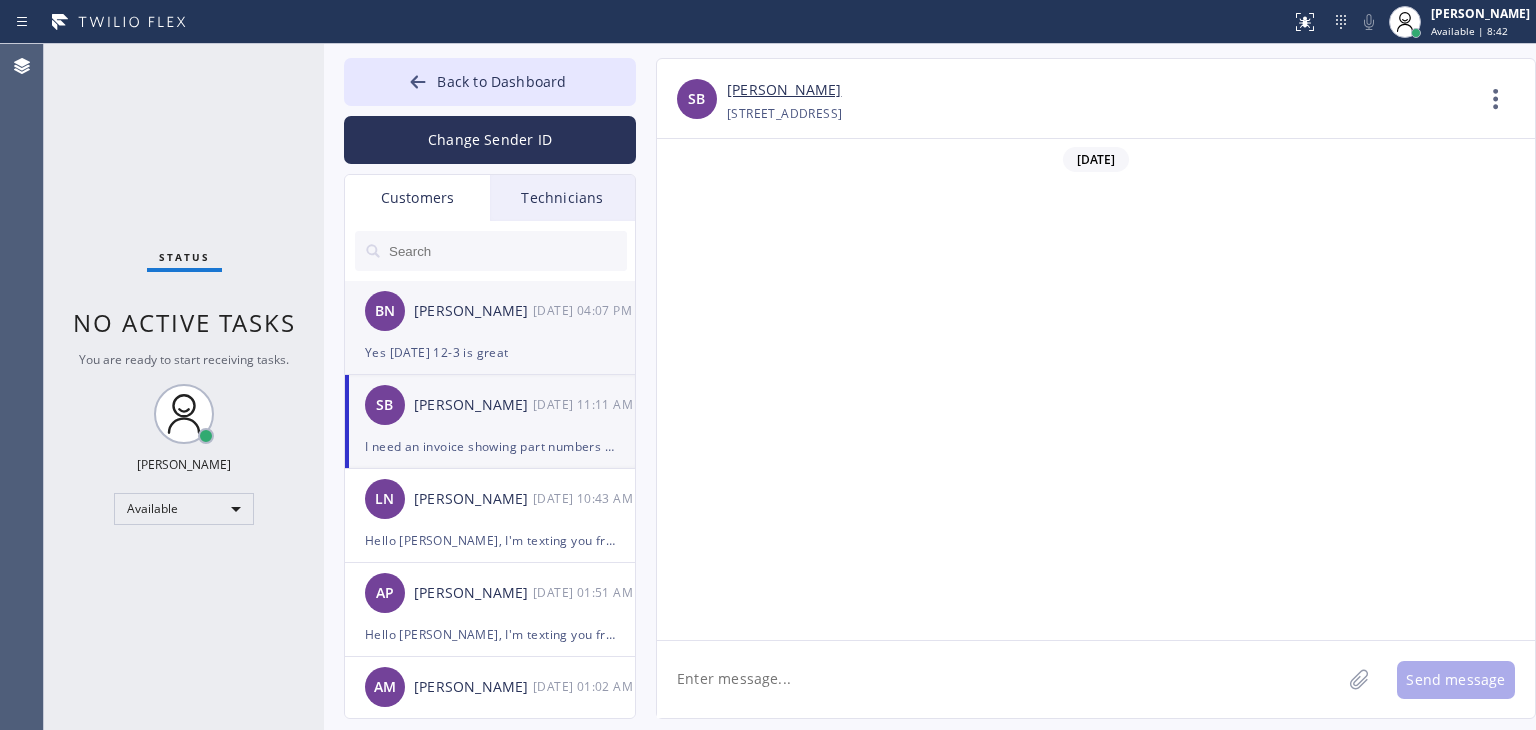 click on "Yes [DATE] 12-3 is great" at bounding box center [490, 352] 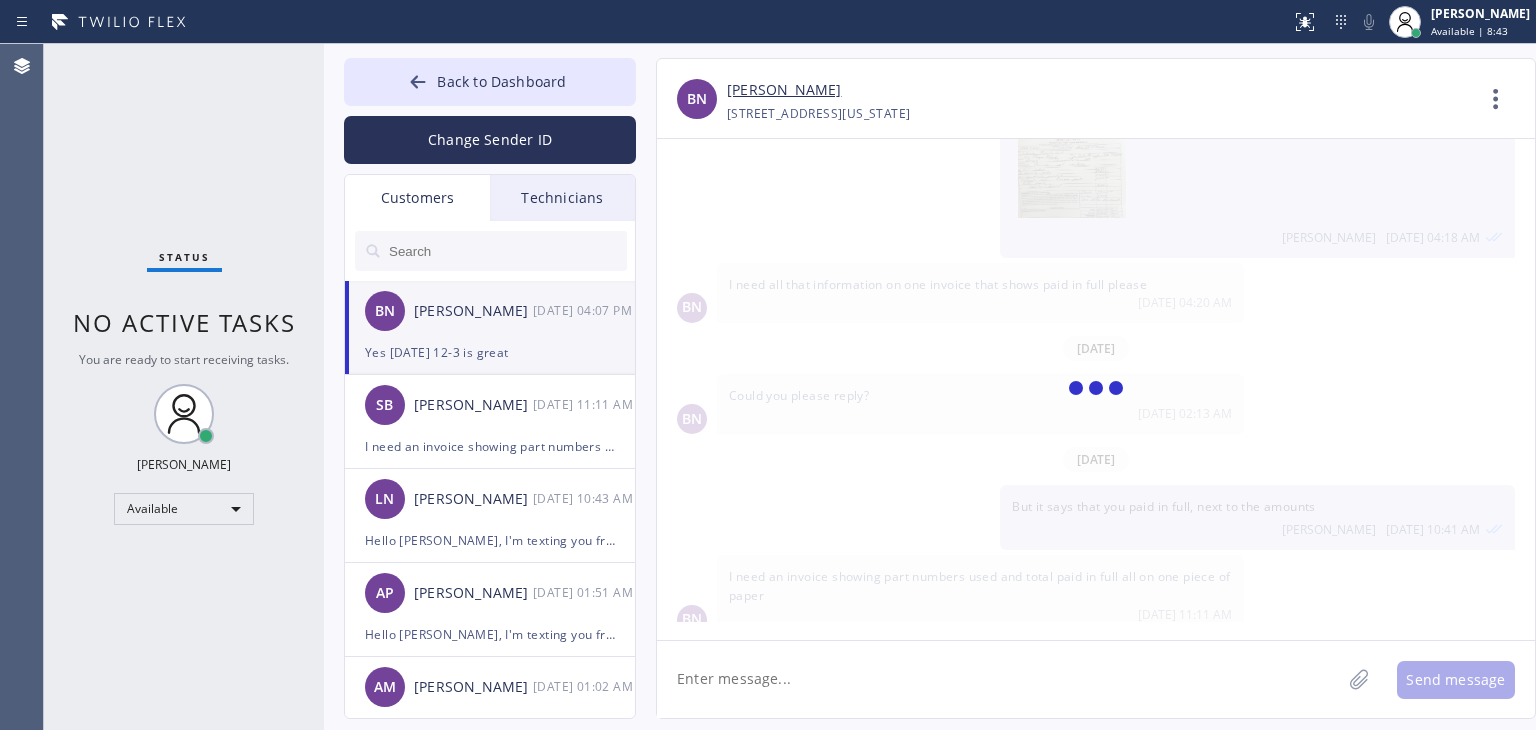 scroll, scrollTop: 0, scrollLeft: 0, axis: both 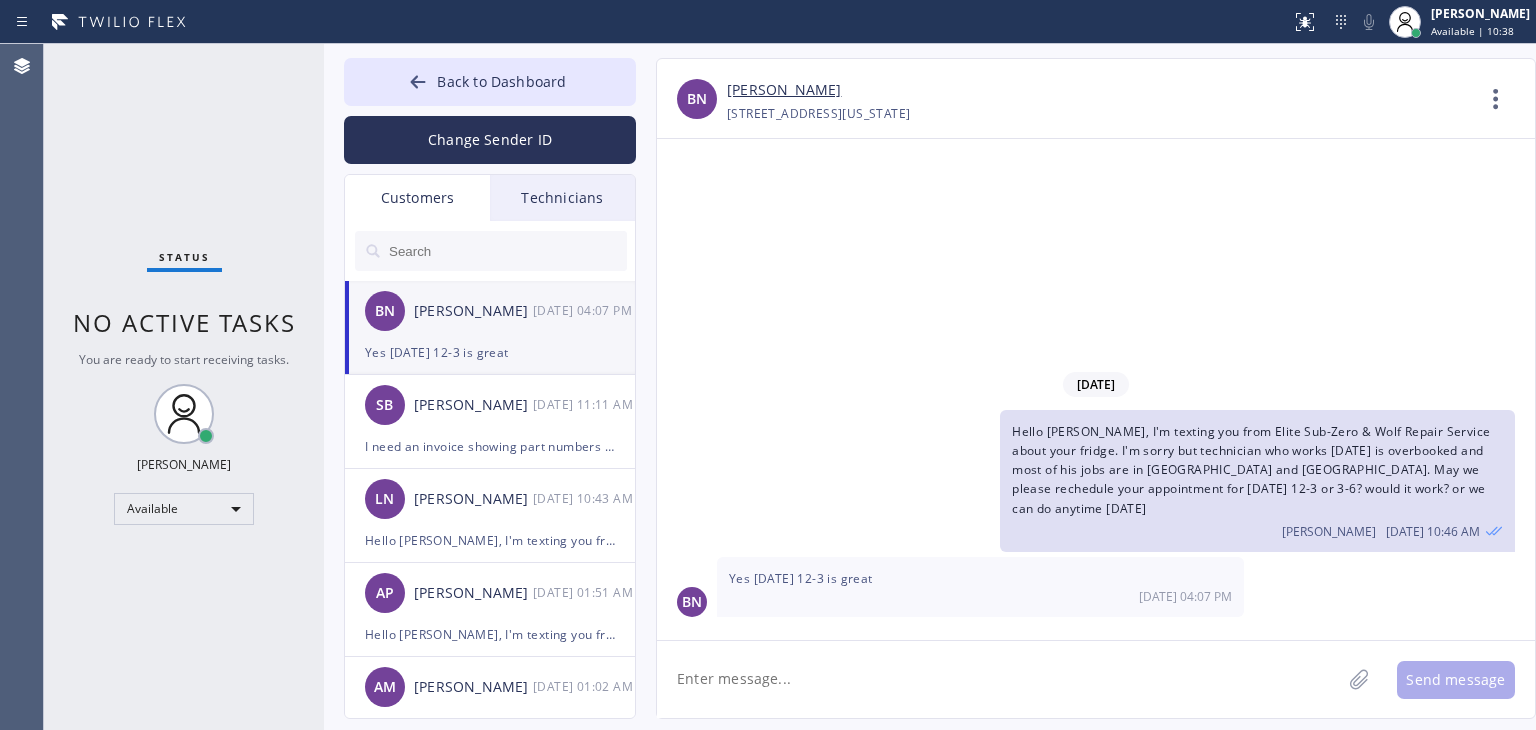 click 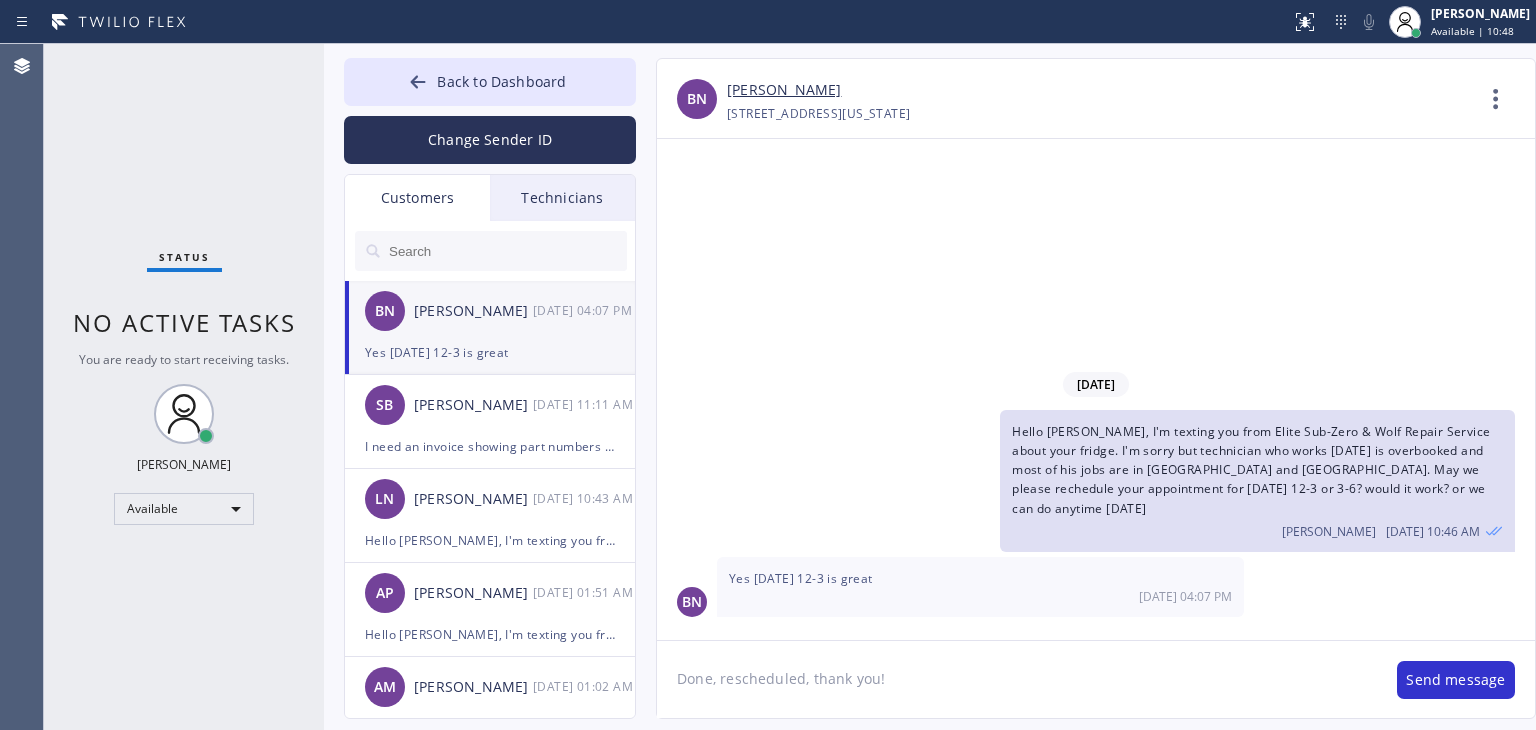 click on "Done, rescheduled, thank you!" 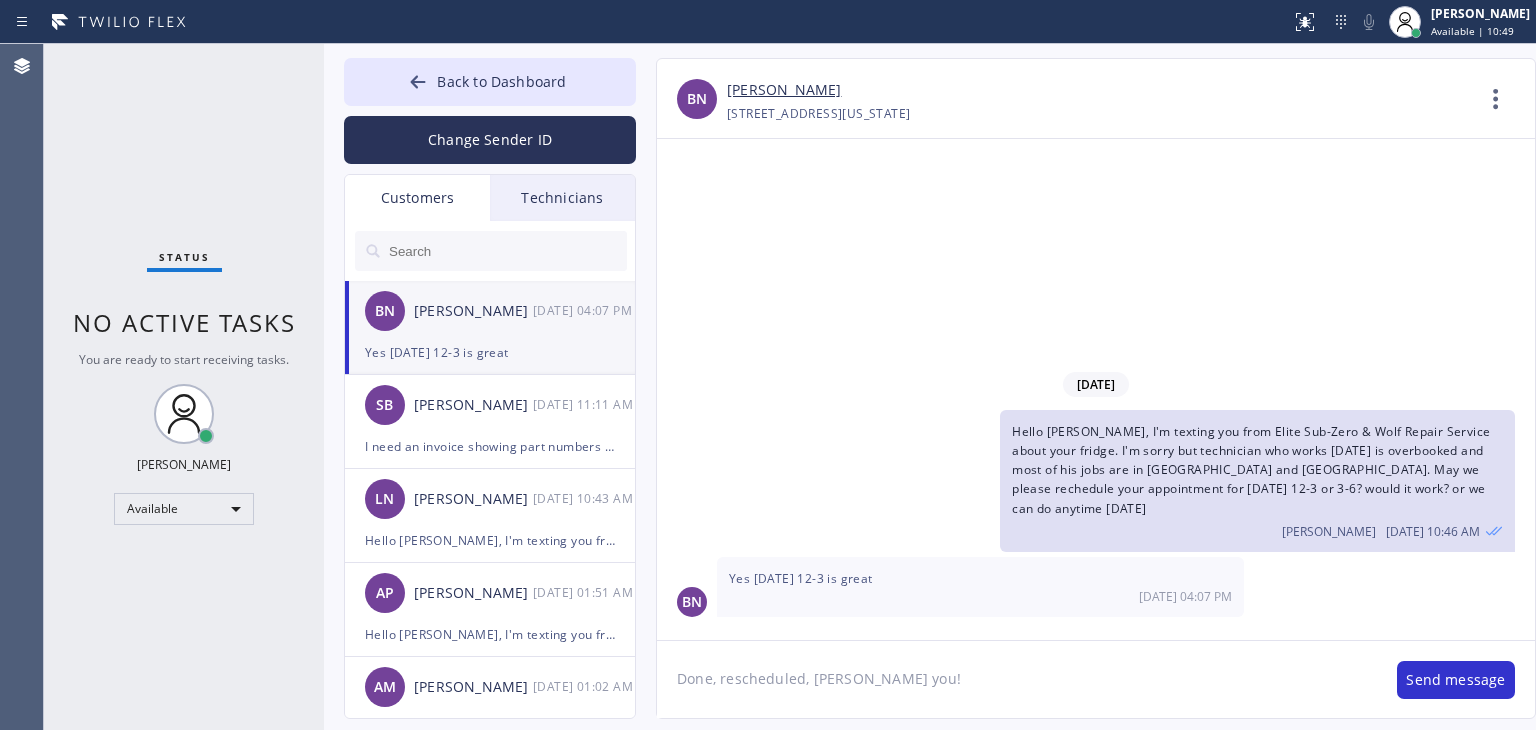 type on "Done, rescheduled, thank you!" 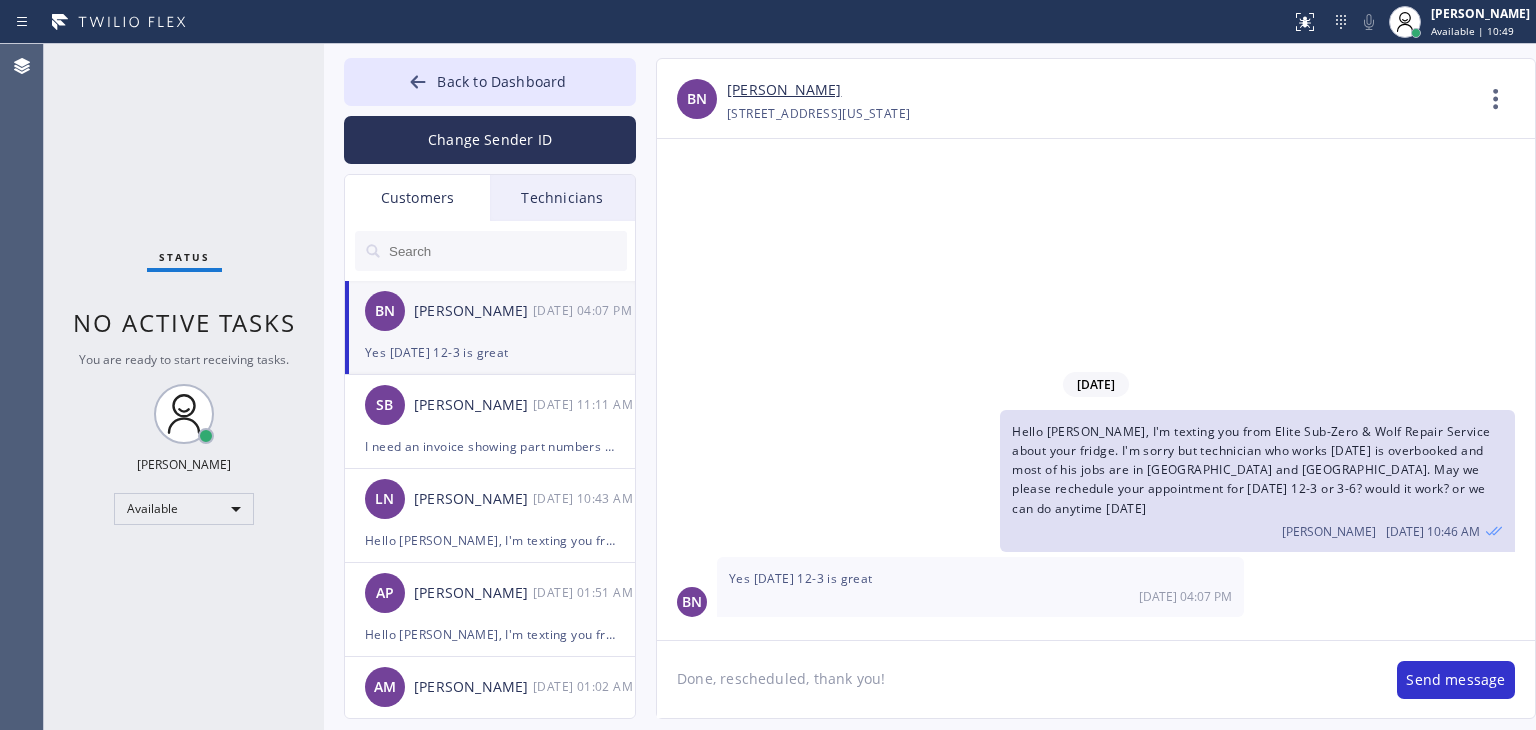 type 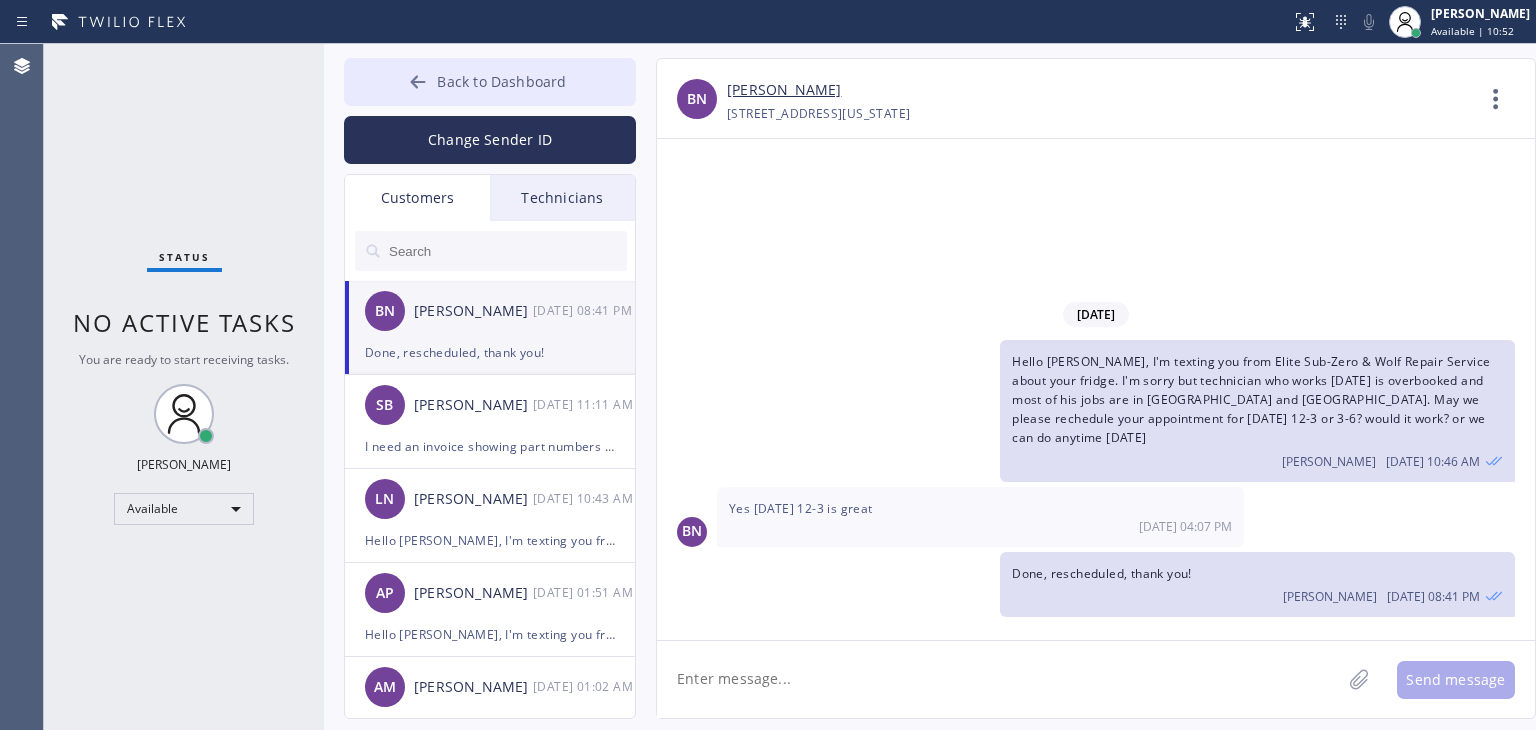 click on "Back to Dashboard" at bounding box center [490, 82] 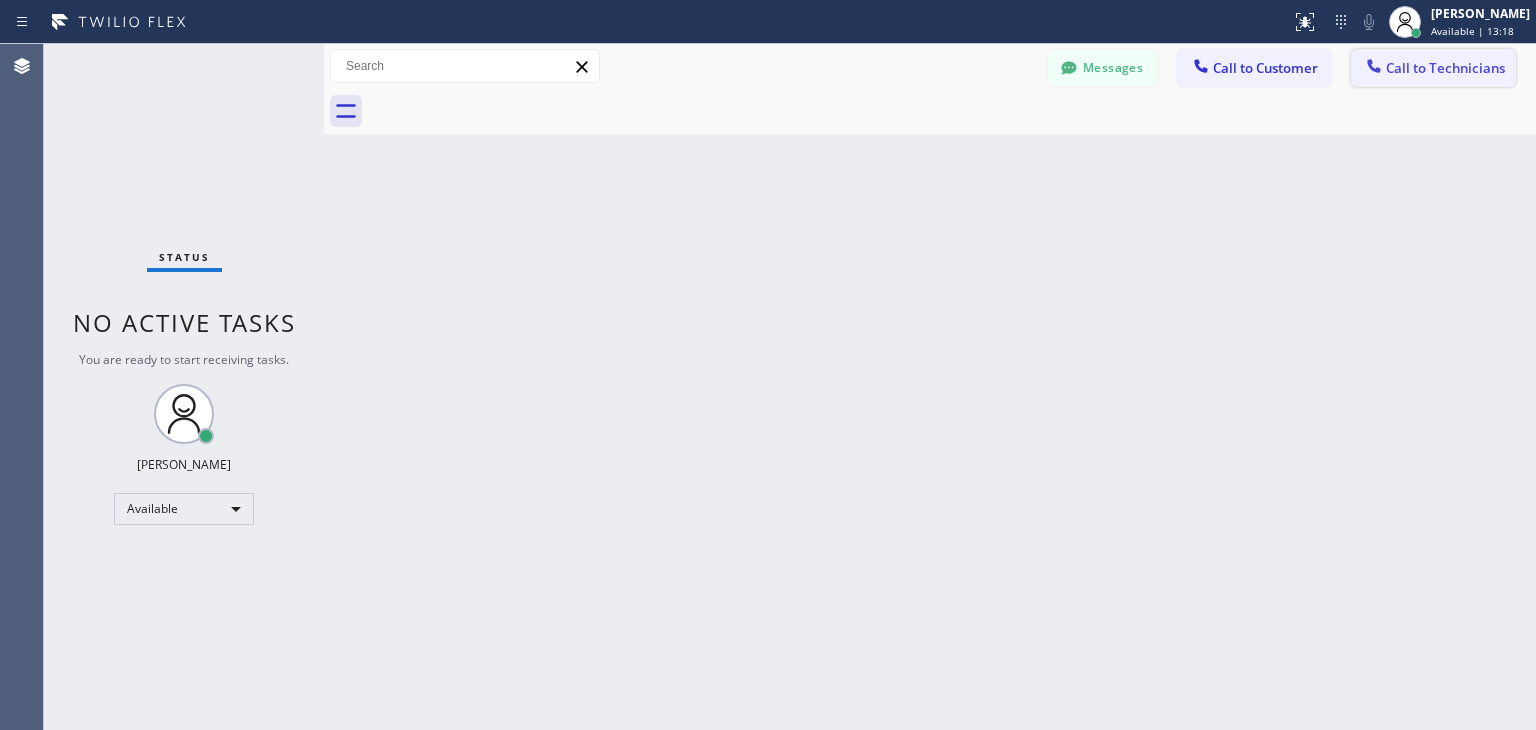 click on "Call to Technicians" at bounding box center (1433, 68) 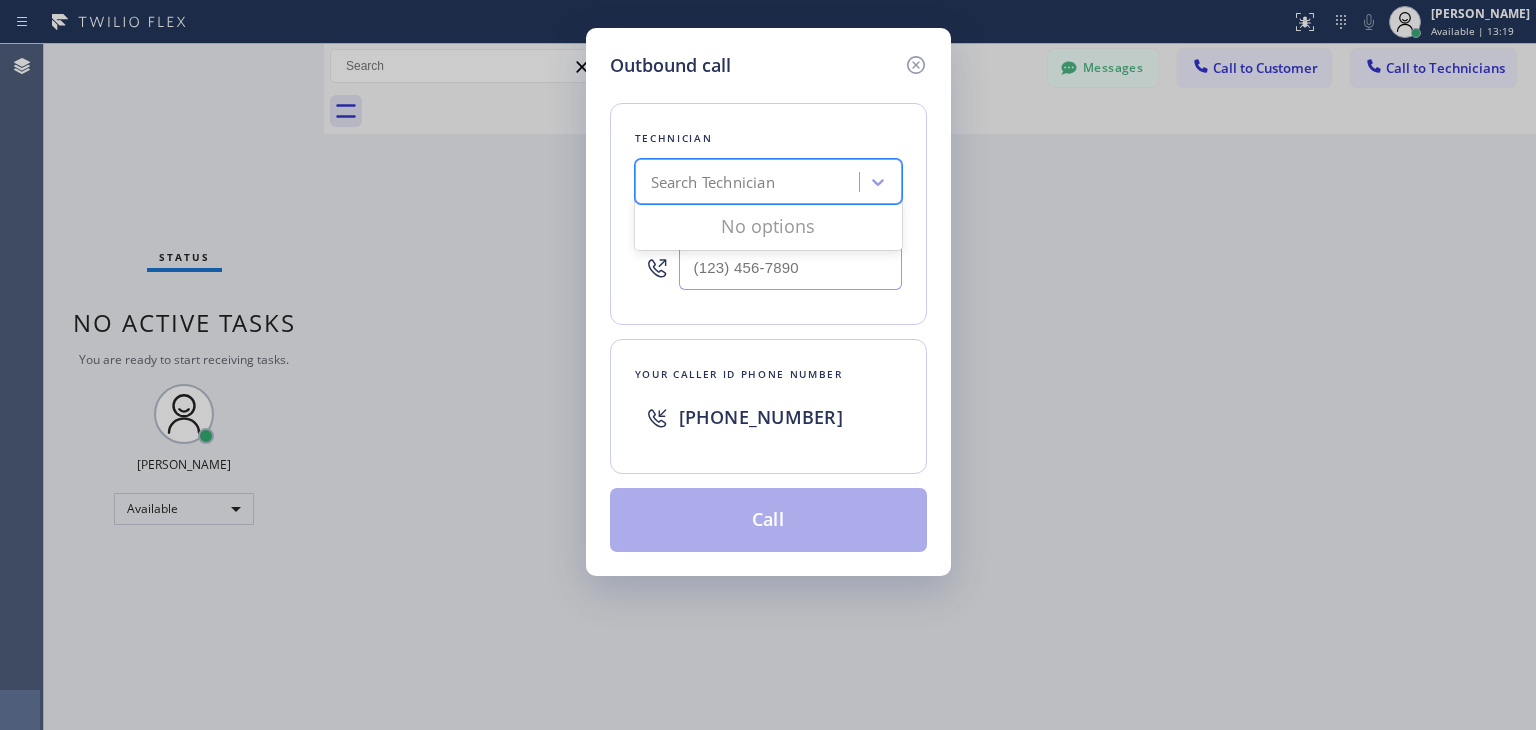 click on "Search Technician" at bounding box center (713, 182) 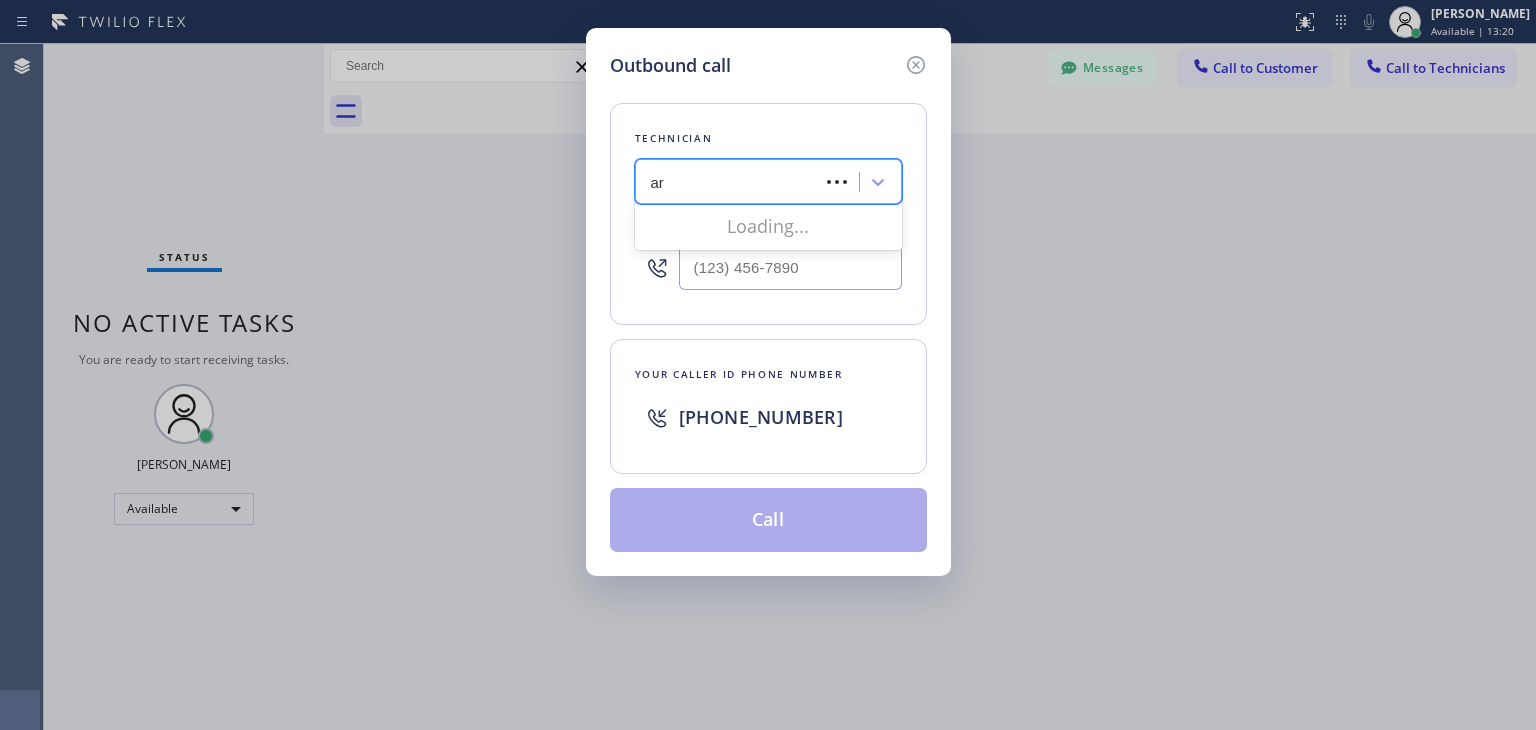 type on "art" 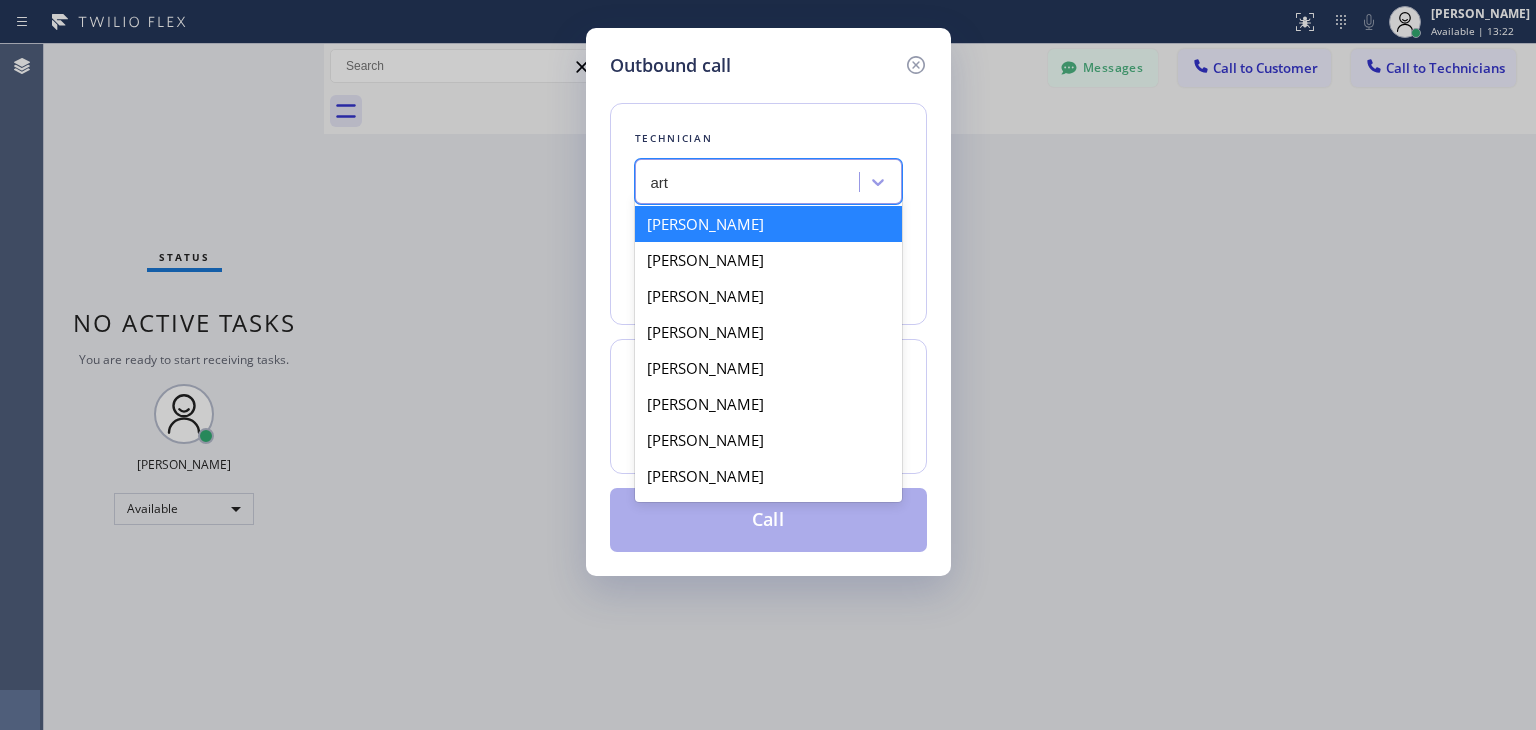 click on "[PERSON_NAME]" at bounding box center (768, 224) 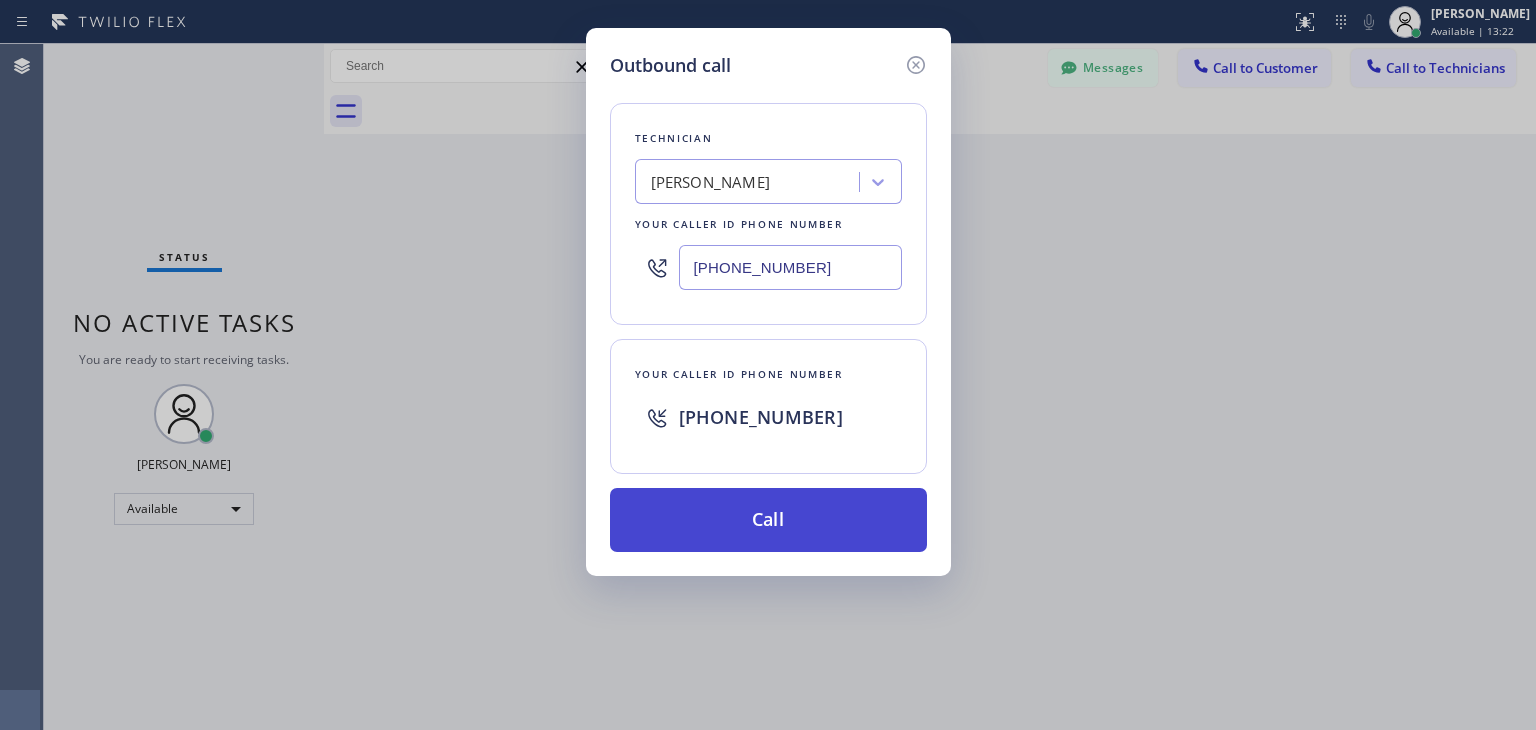 click on "Call" at bounding box center (768, 520) 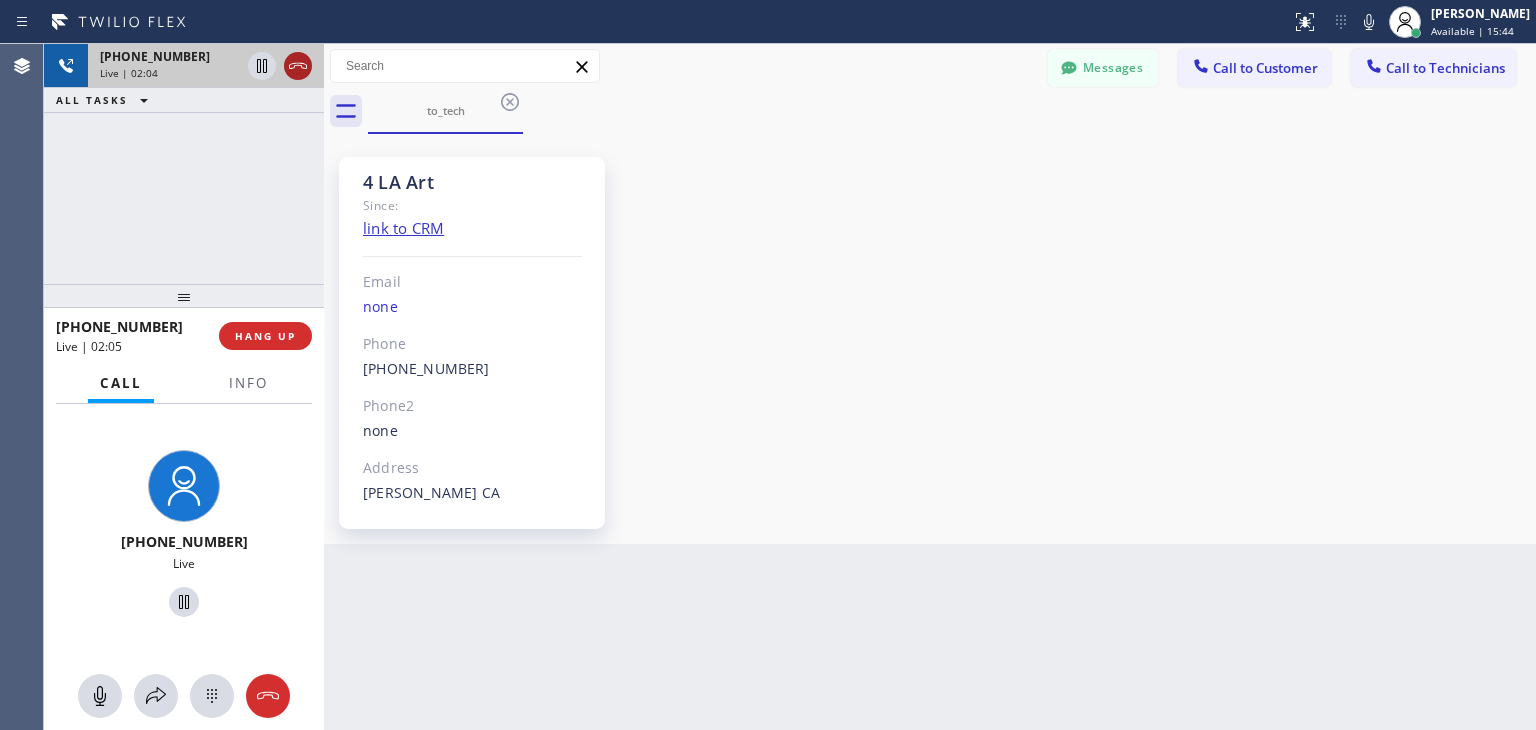 click 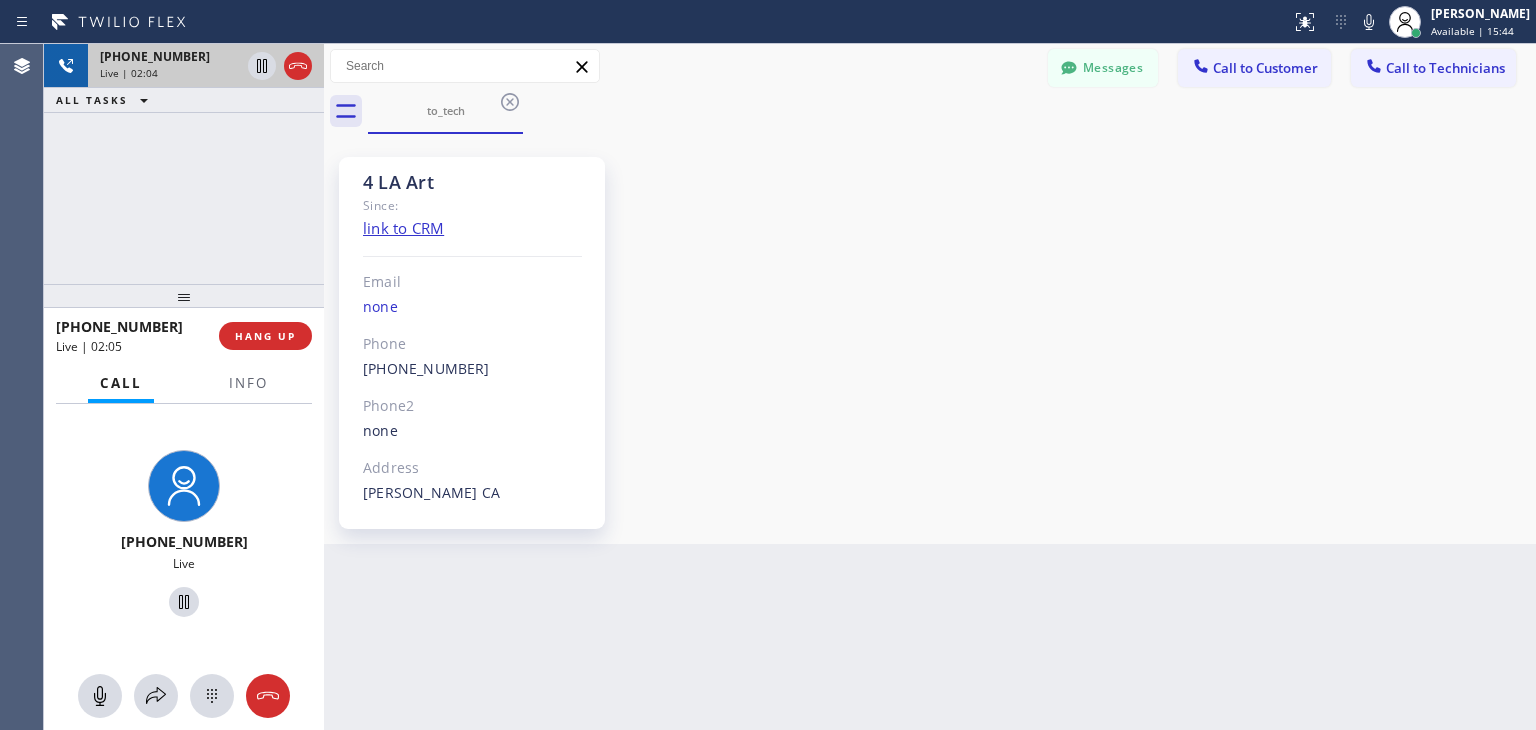 click on "Live | 02:04" at bounding box center (170, 73) 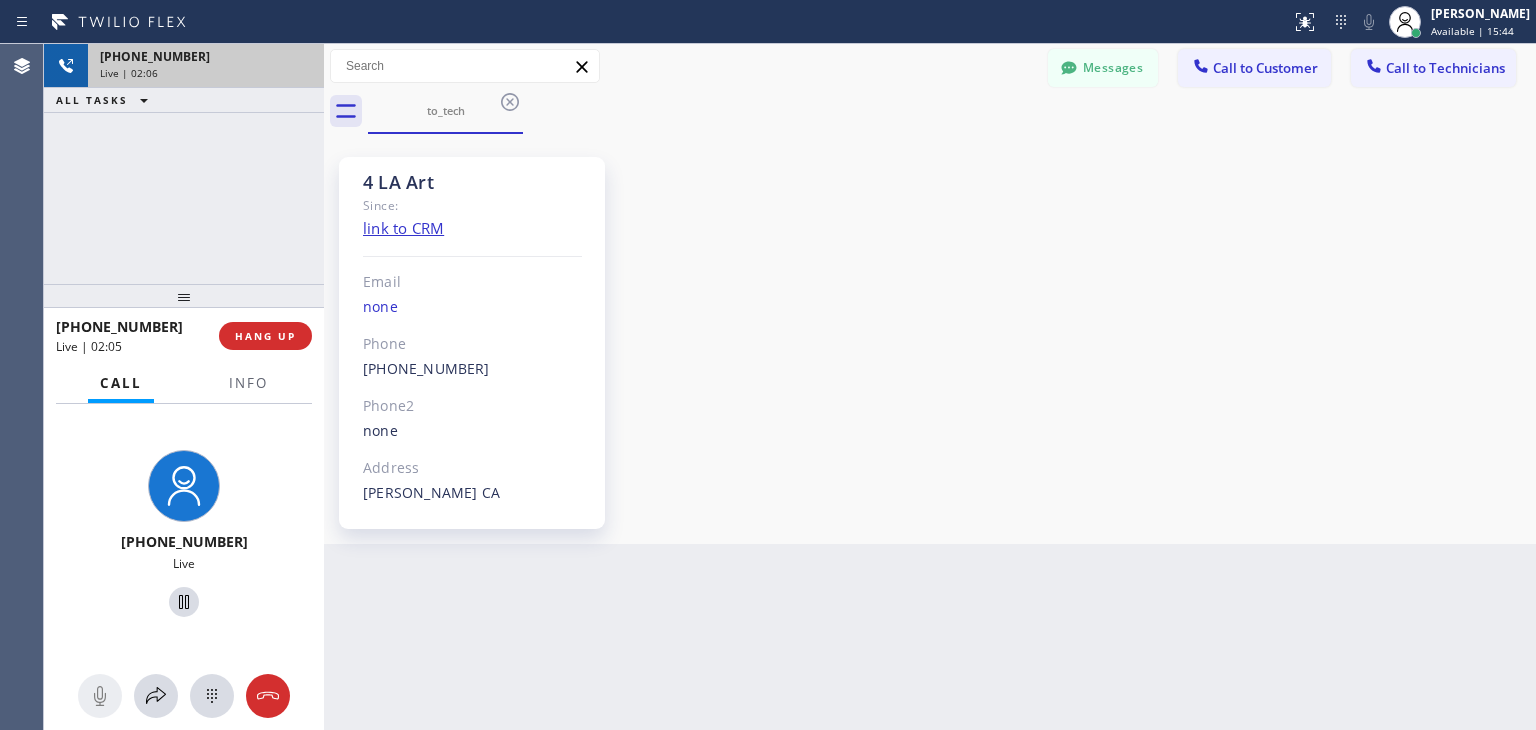click on "Live | 02:06" at bounding box center [206, 73] 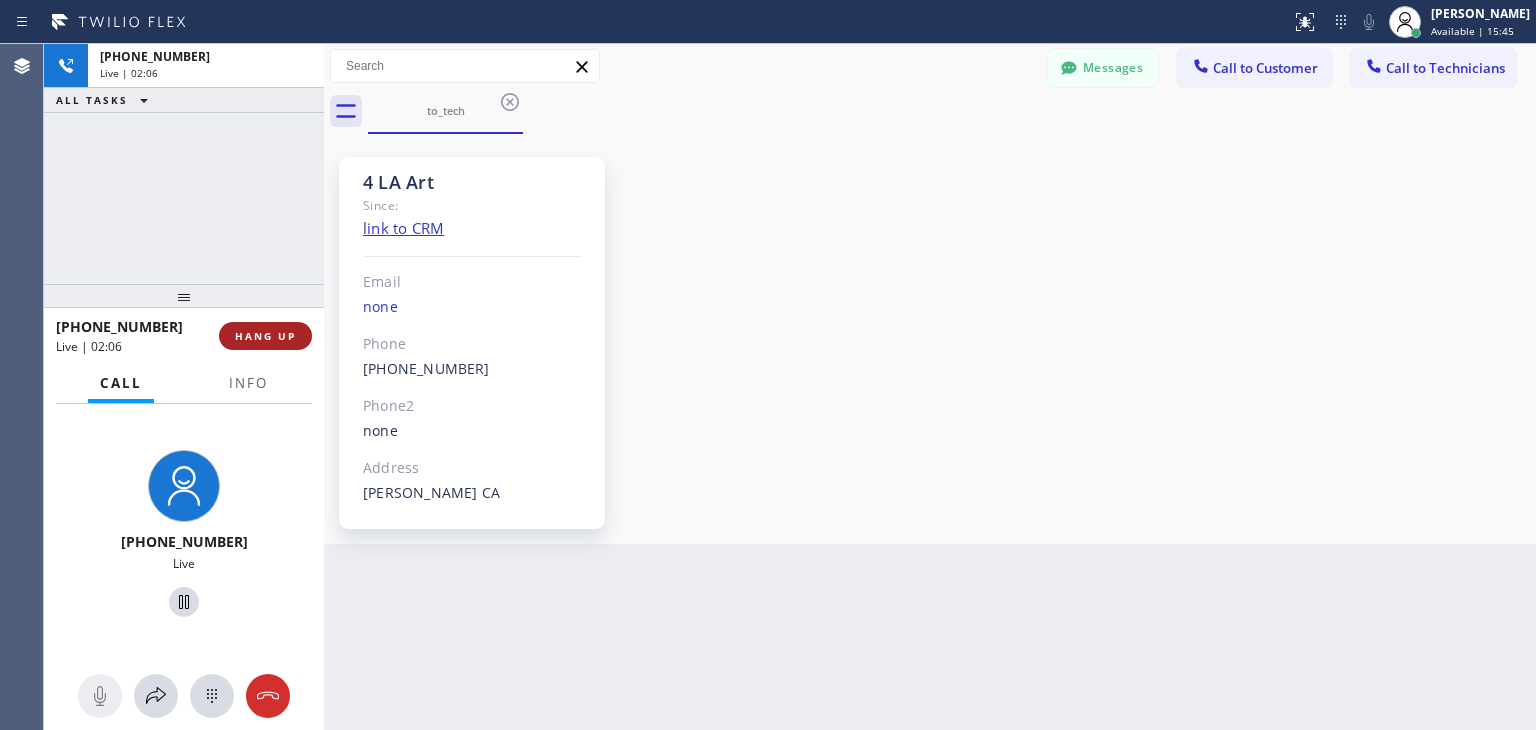 drag, startPoint x: 304, startPoint y: 67, endPoint x: 276, endPoint y: 327, distance: 261.50336 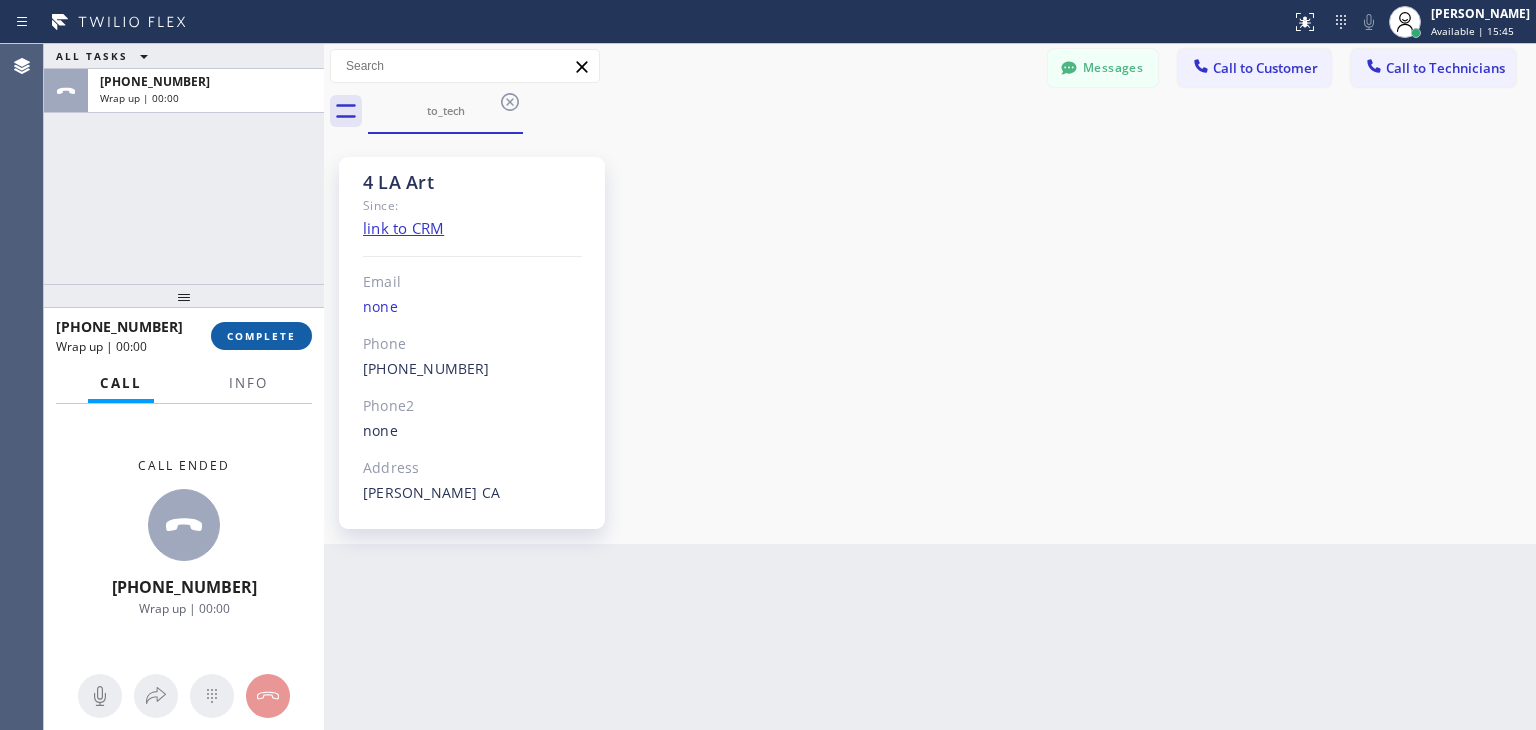 click on "COMPLETE" at bounding box center [261, 336] 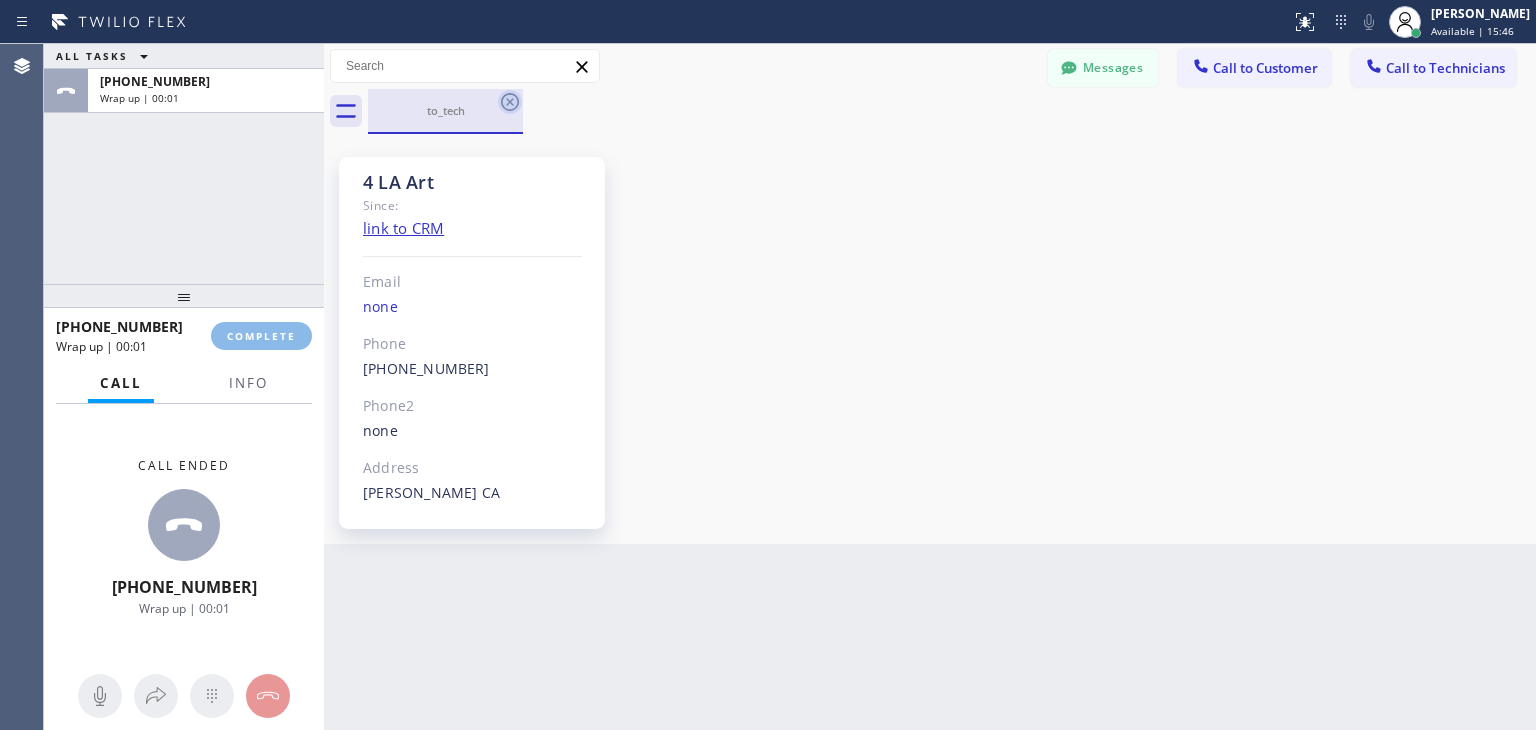 click 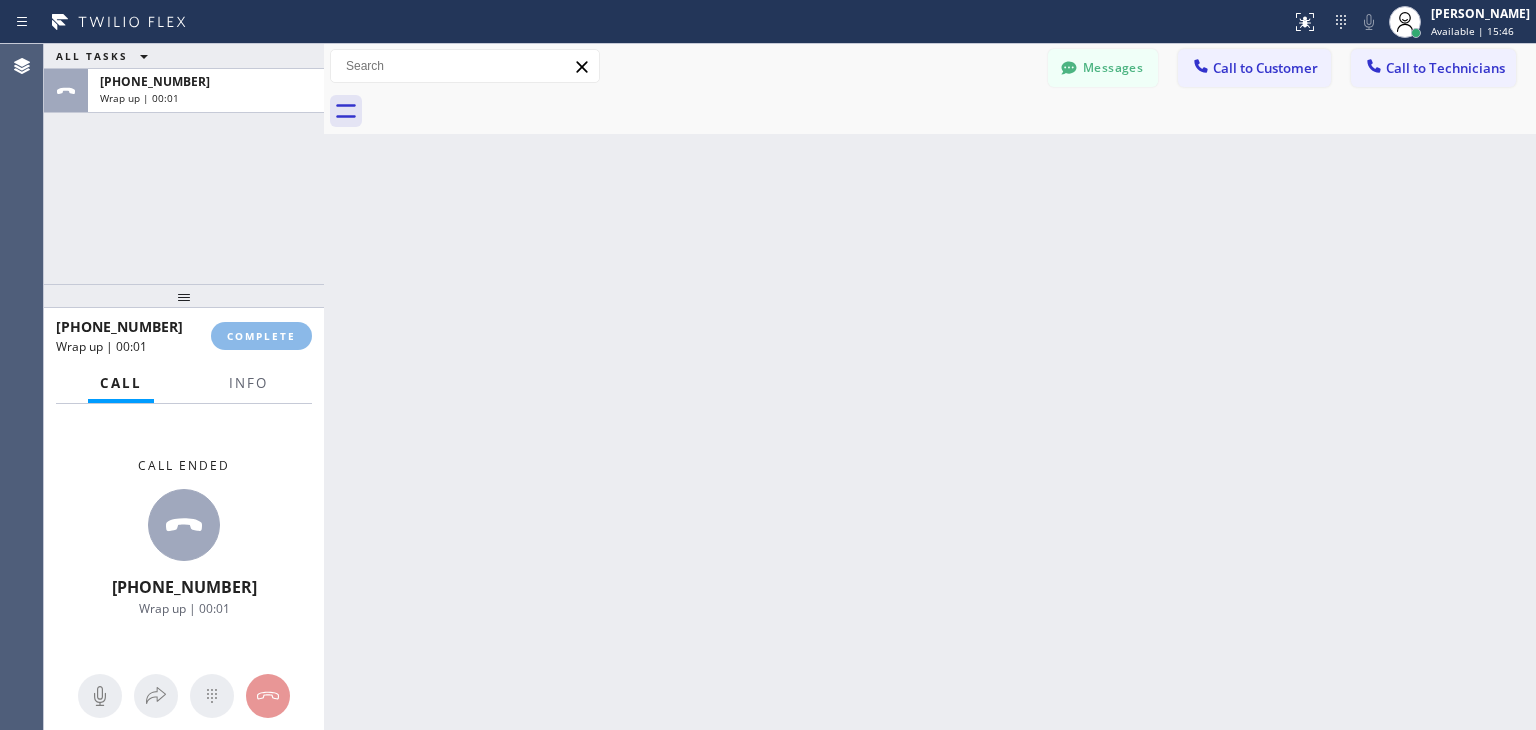 click at bounding box center (952, 111) 